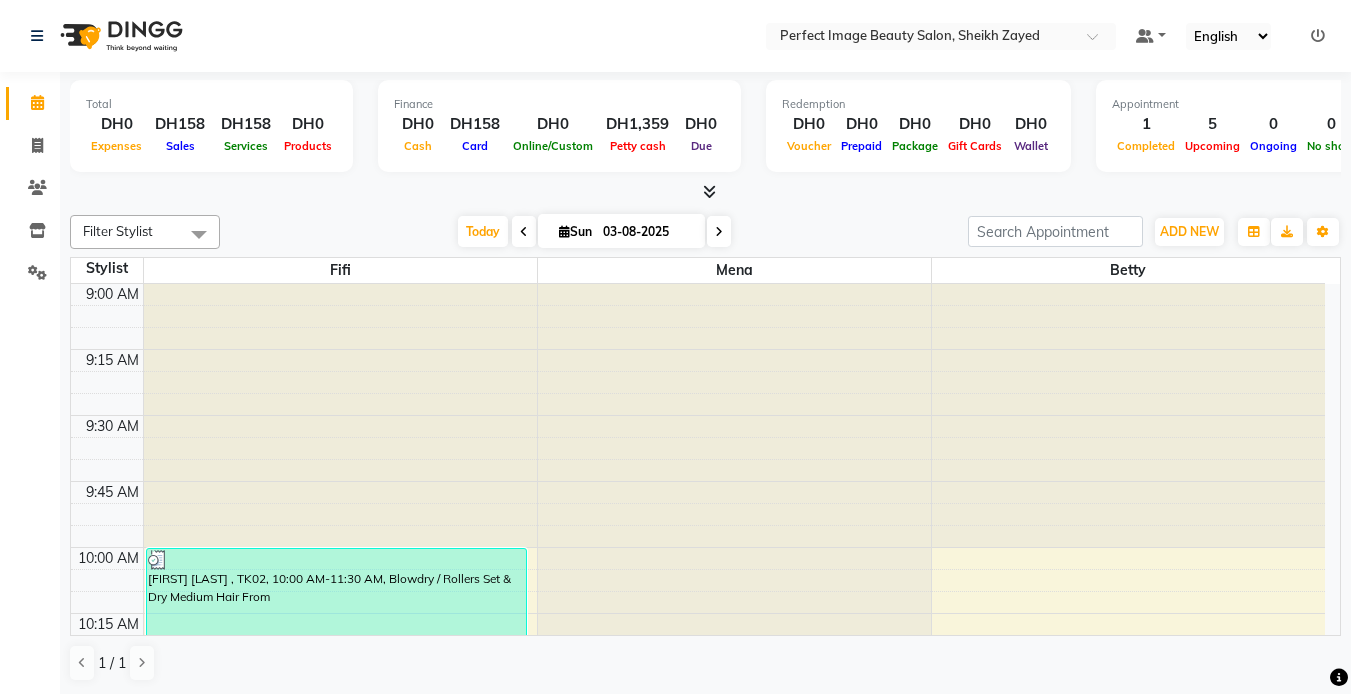 scroll, scrollTop: 1, scrollLeft: 0, axis: vertical 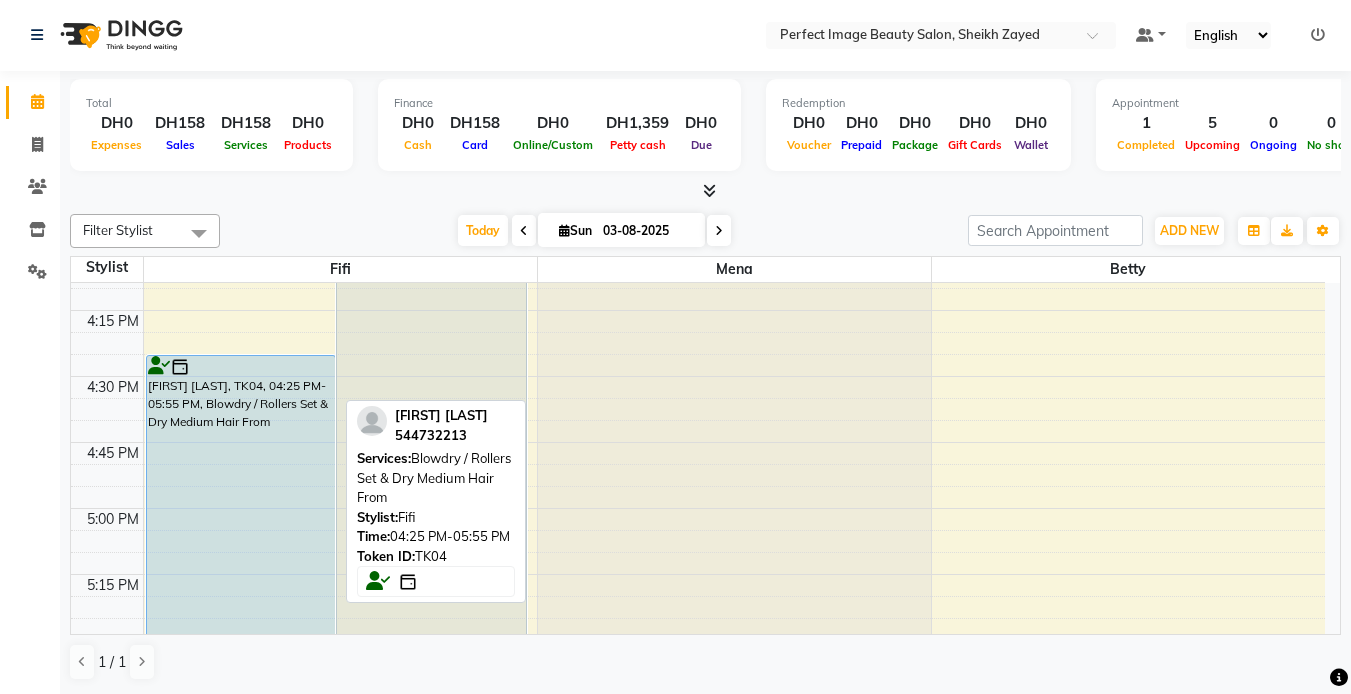 click on "[FIRST] [LAST], TK04, 04:25 PM-05:55 PM, Blowdry / Rollers Set & Dry Medium Hair From" at bounding box center [241, 552] 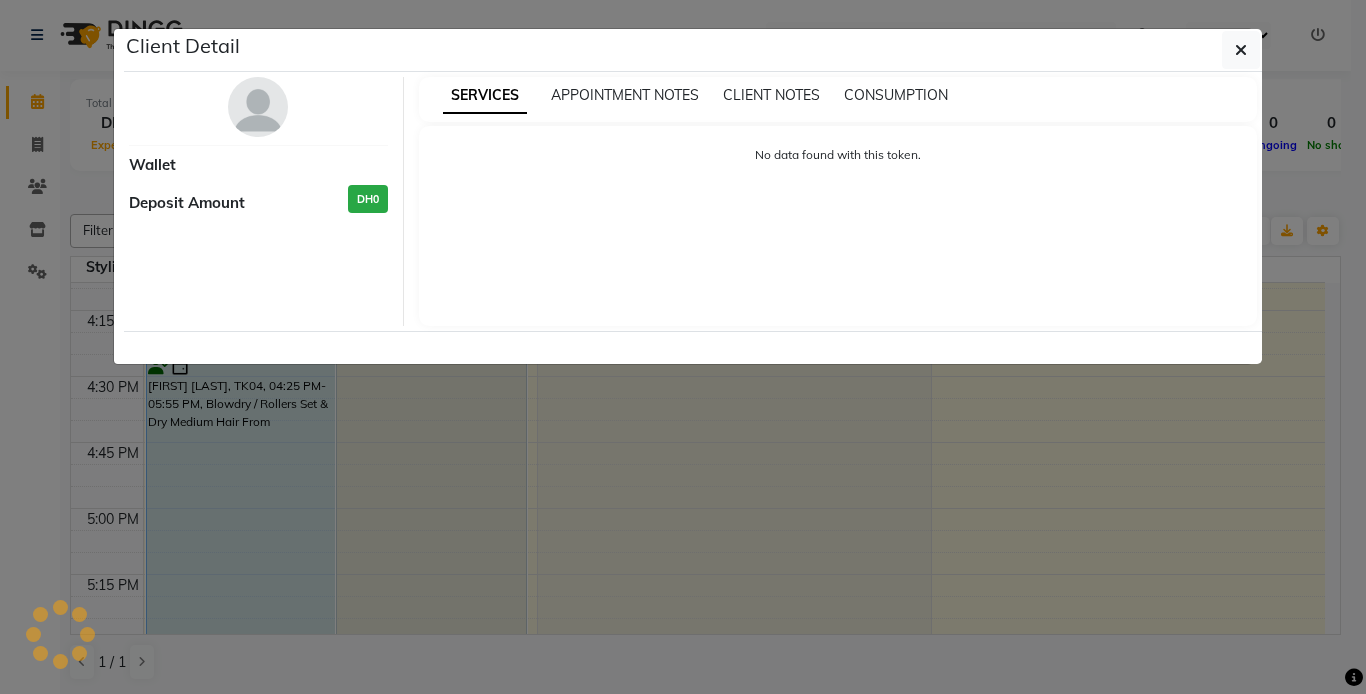 select on "5" 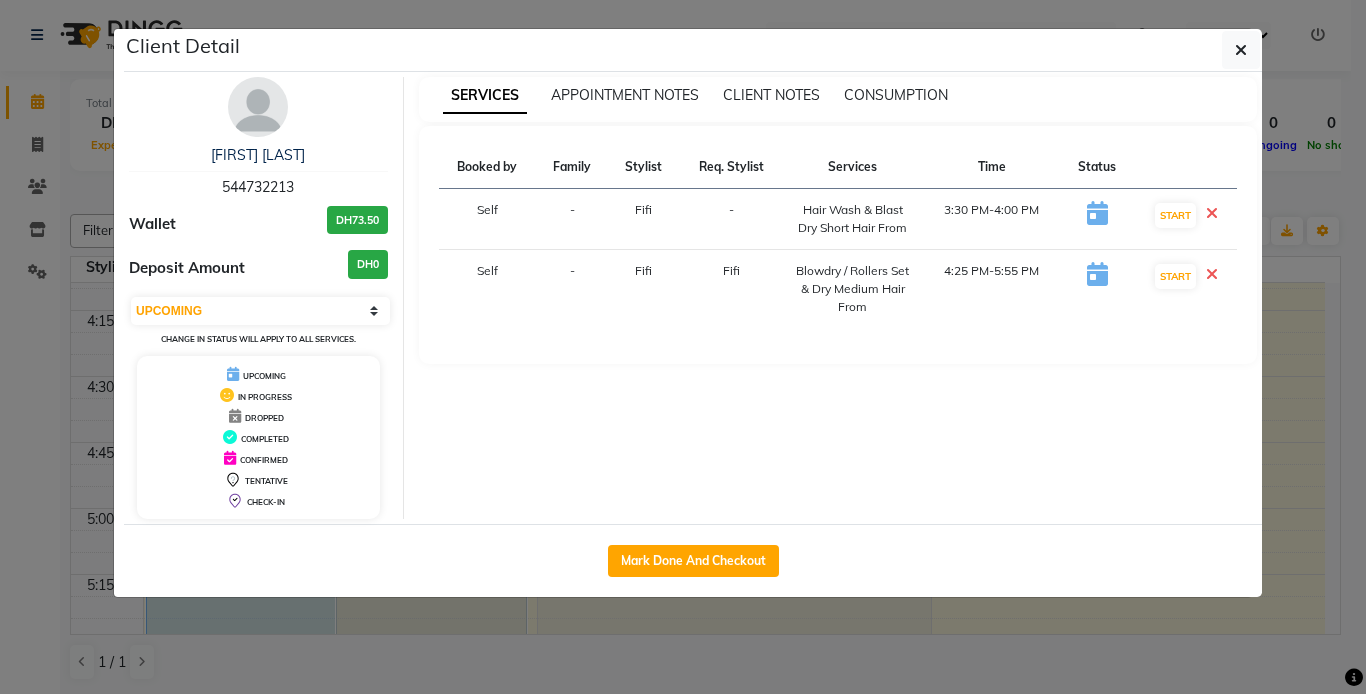 click on "3:30 PM-4:00 PM" at bounding box center [992, 219] 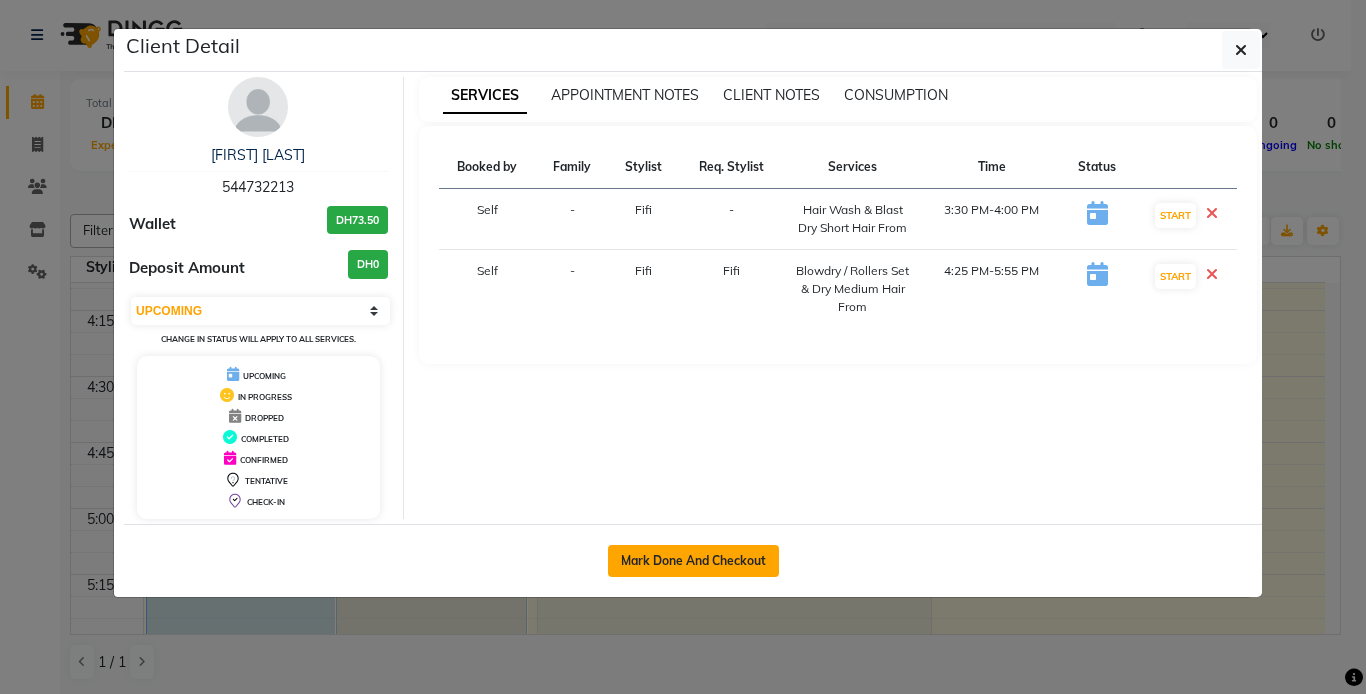 click on "Mark Done And Checkout" 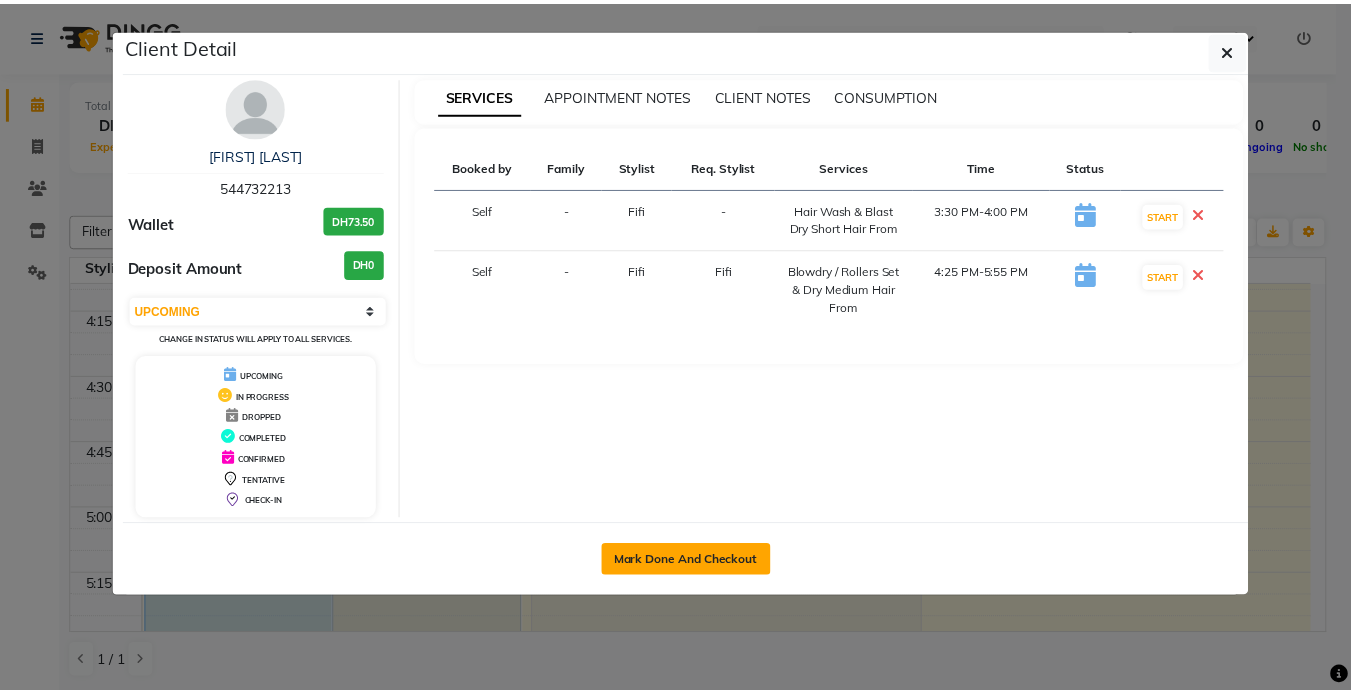 scroll, scrollTop: 0, scrollLeft: 0, axis: both 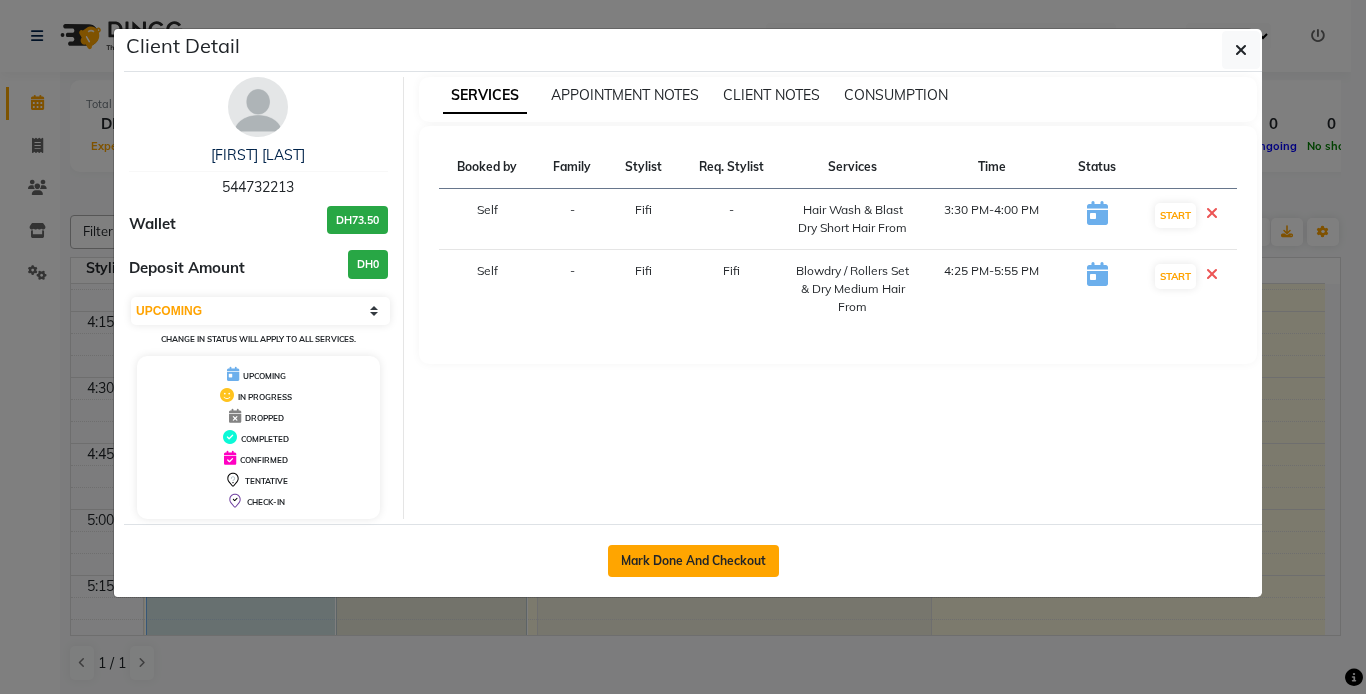 select on "service" 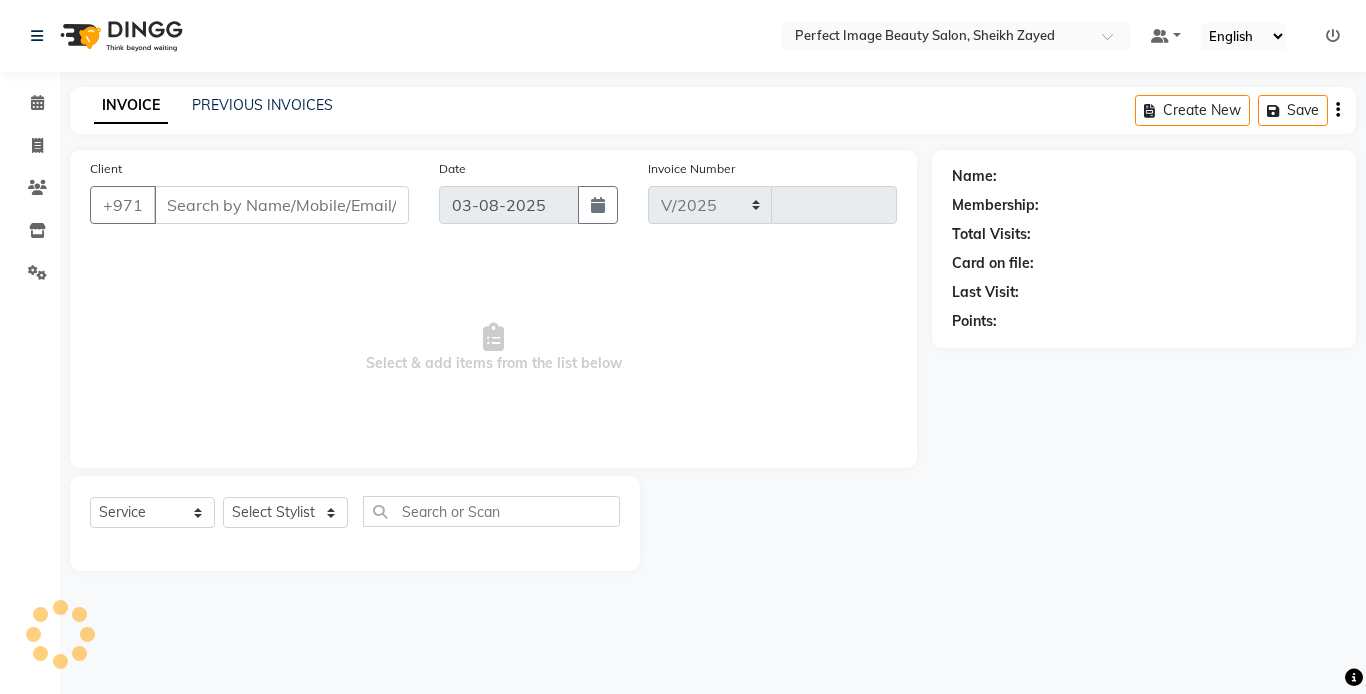 select on "8564" 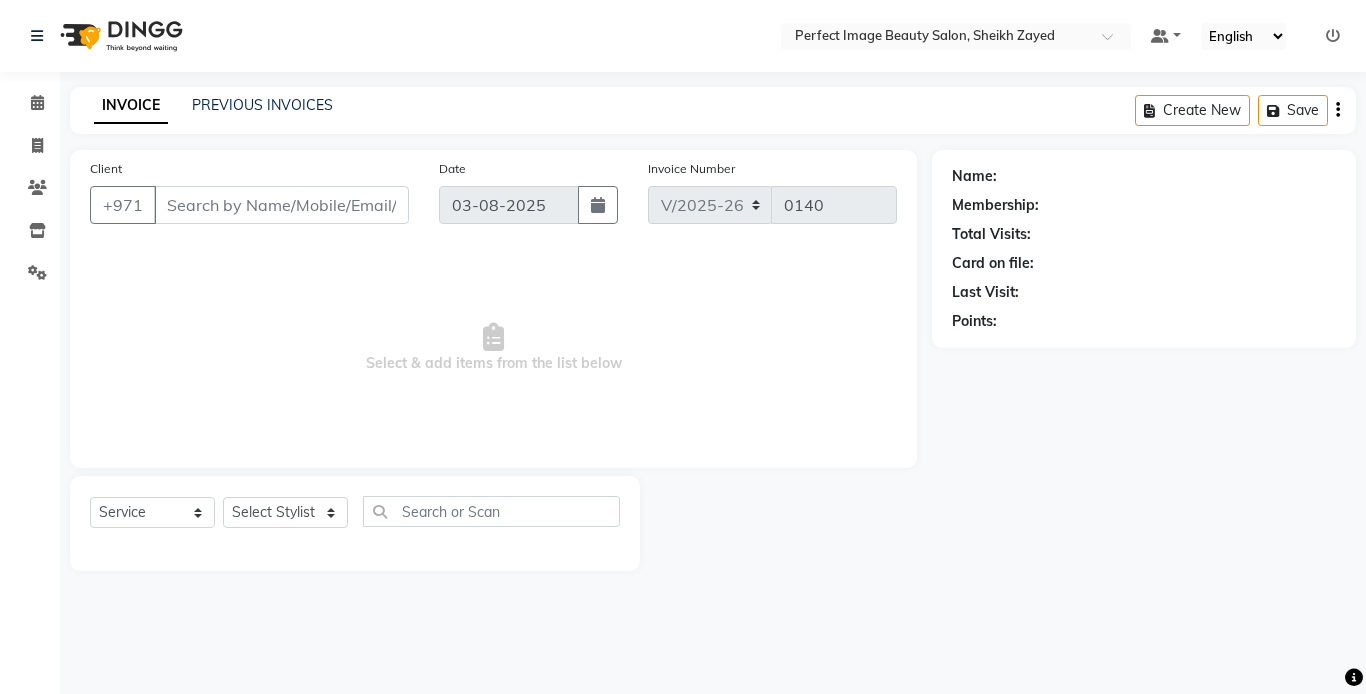 type on "54*****13" 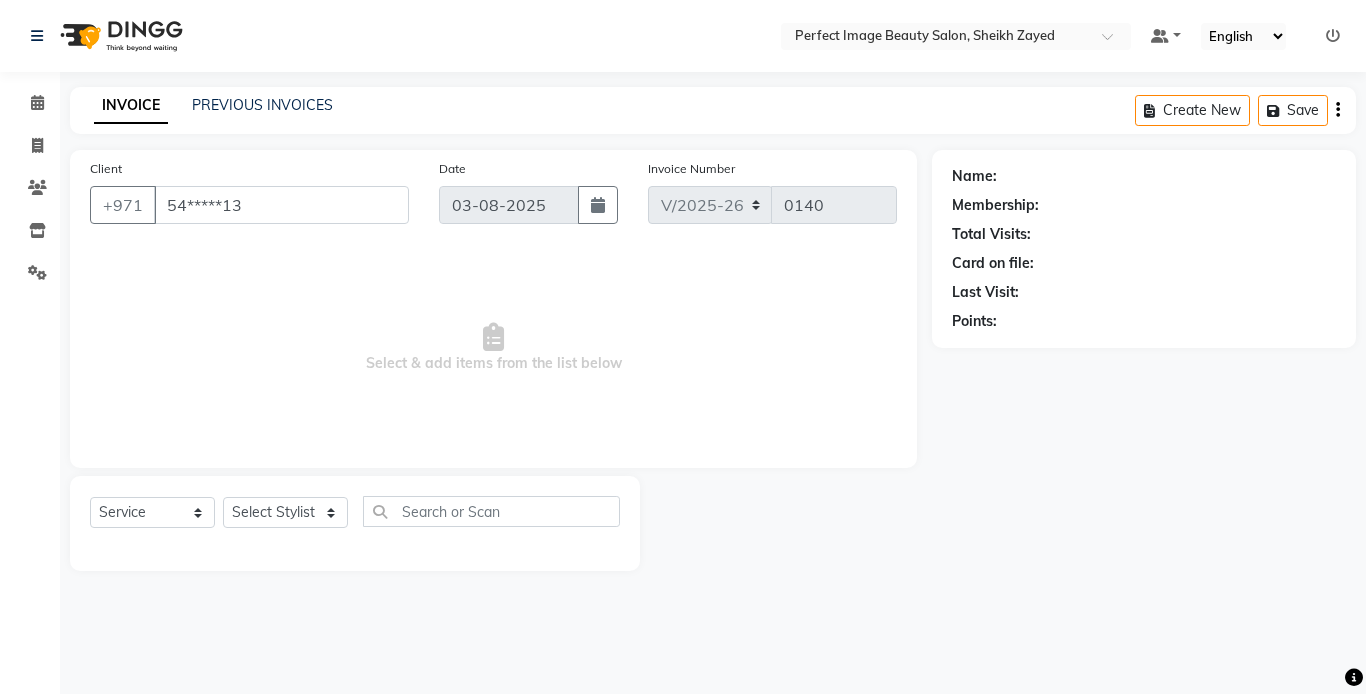 select on "85053" 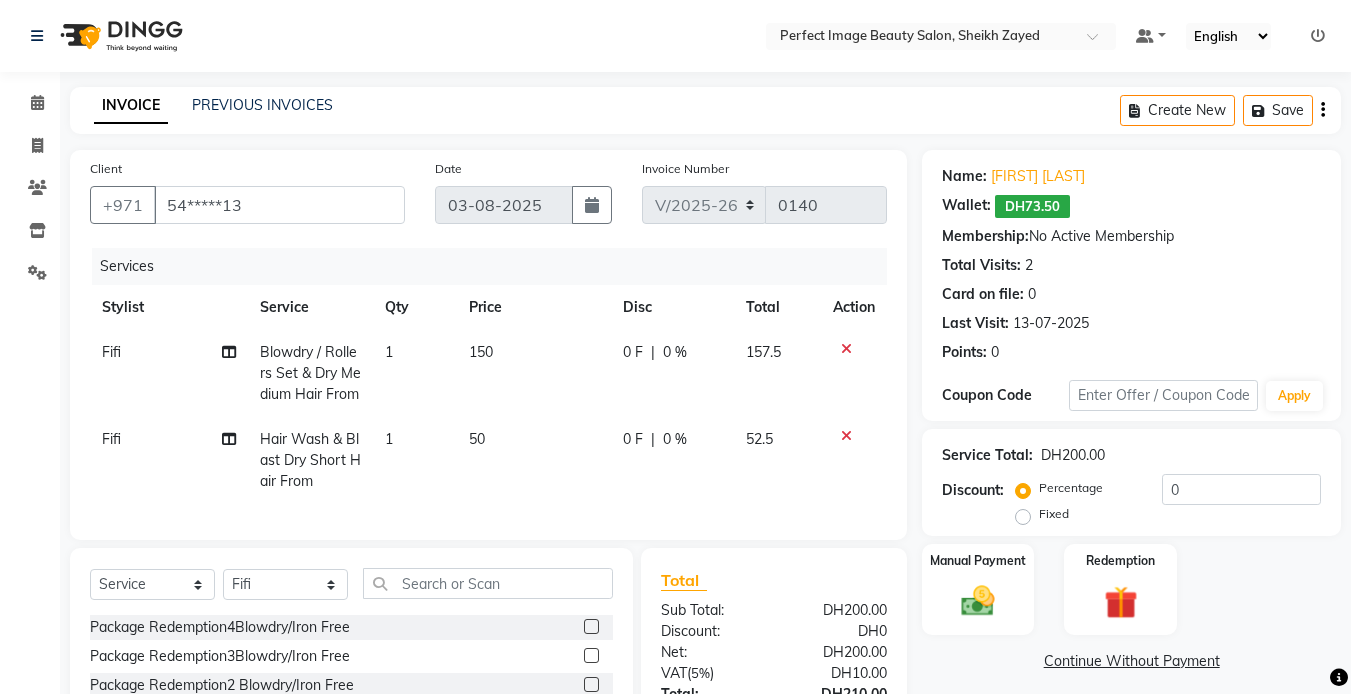 click on "Blowdry / Rollers Set & Dry Medium Hair From" 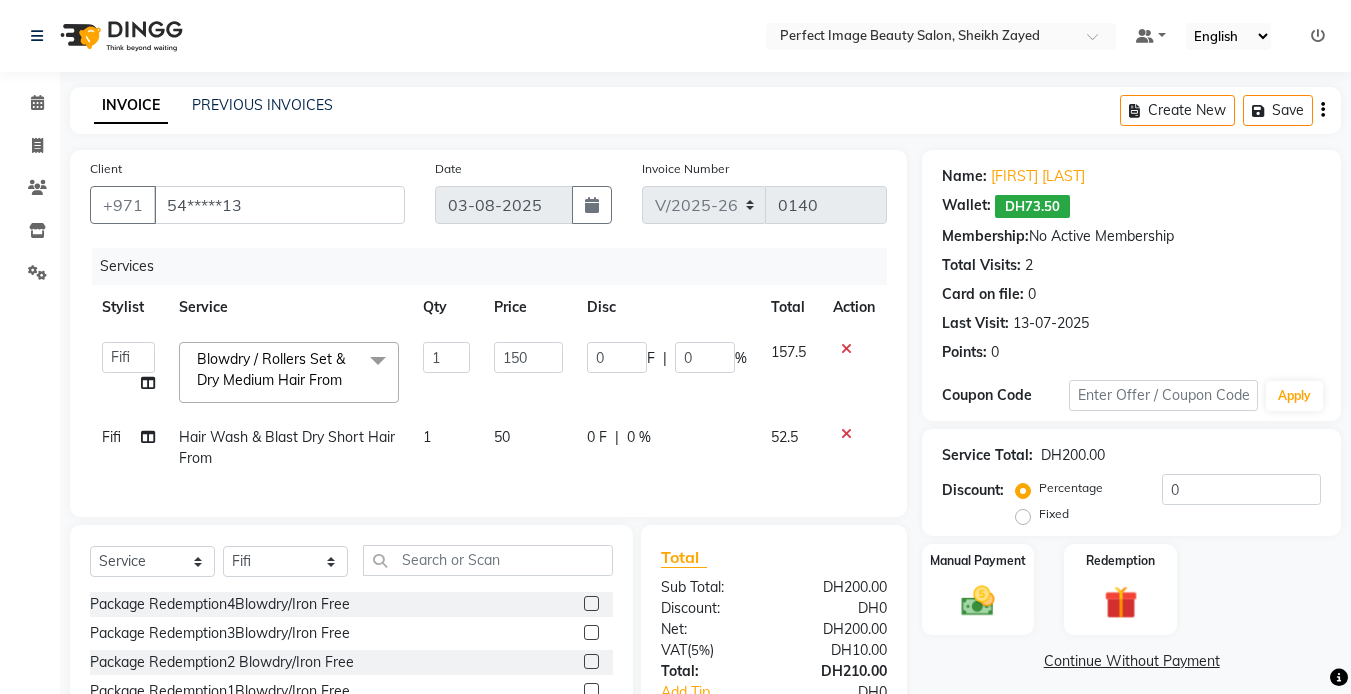 click 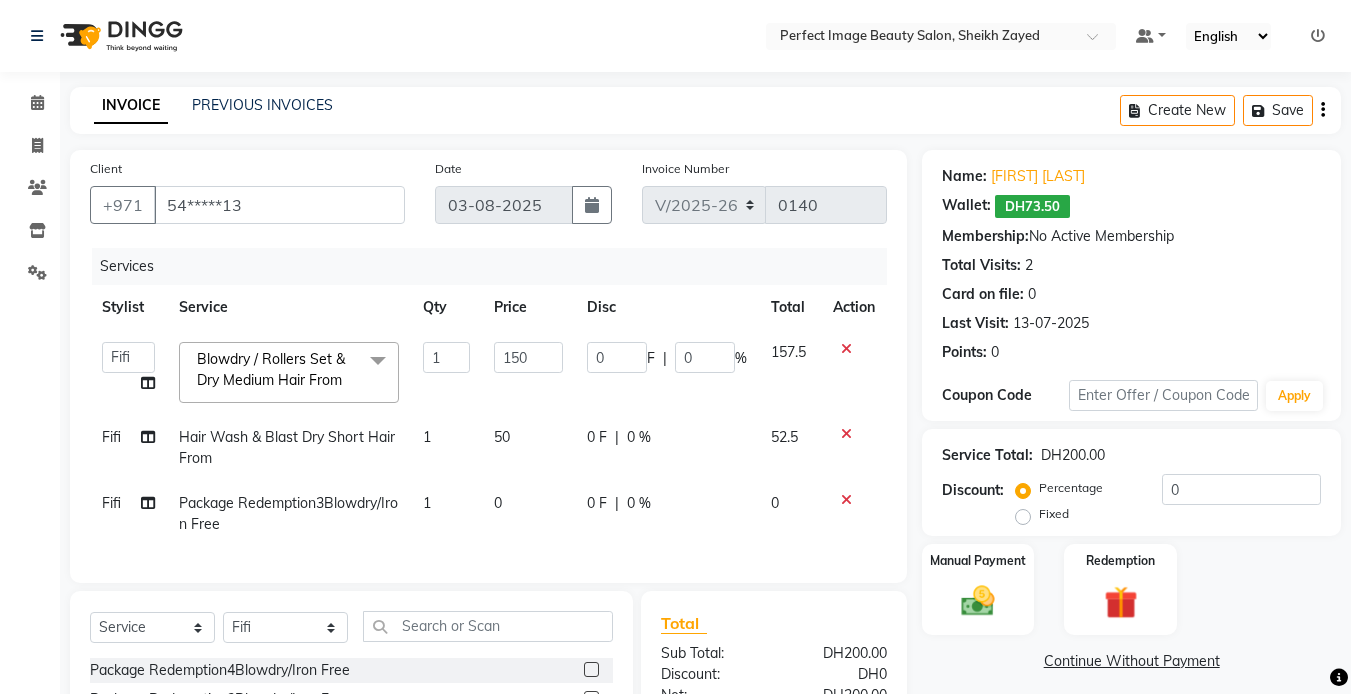 checkbox on "false" 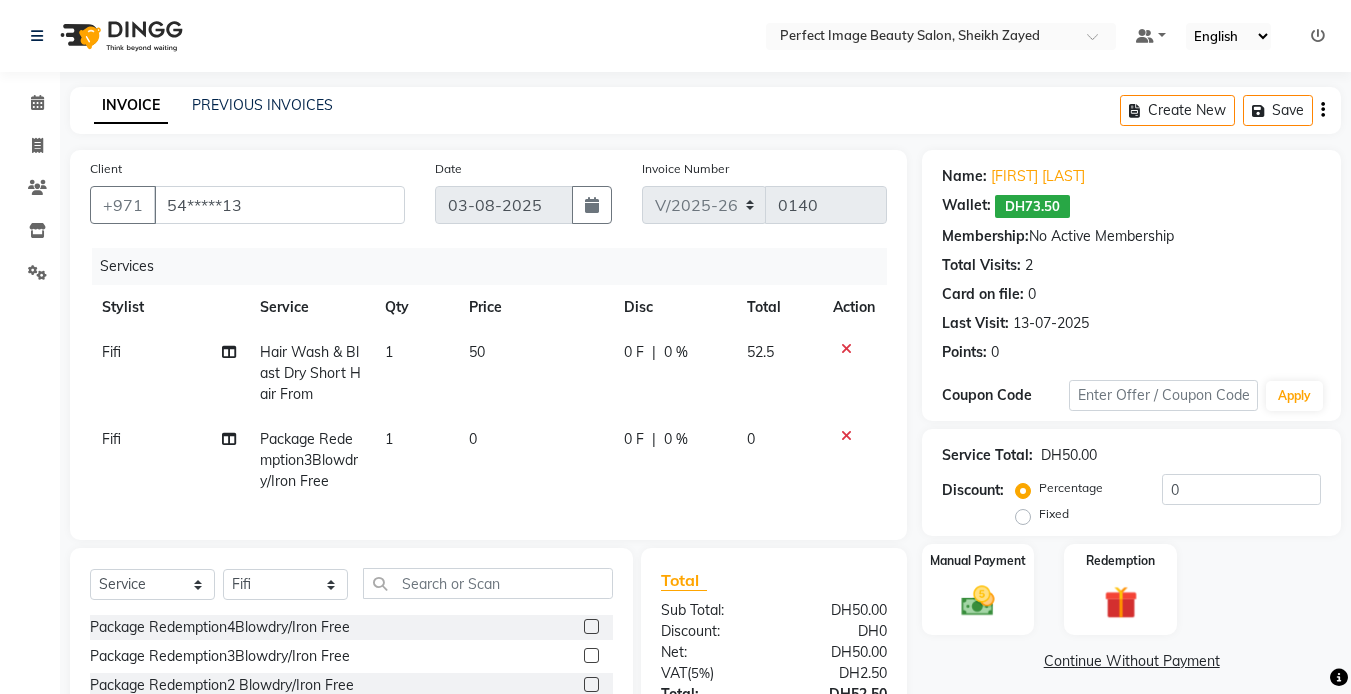 click on "Hair Wash & Blast Dry Short Hair From" 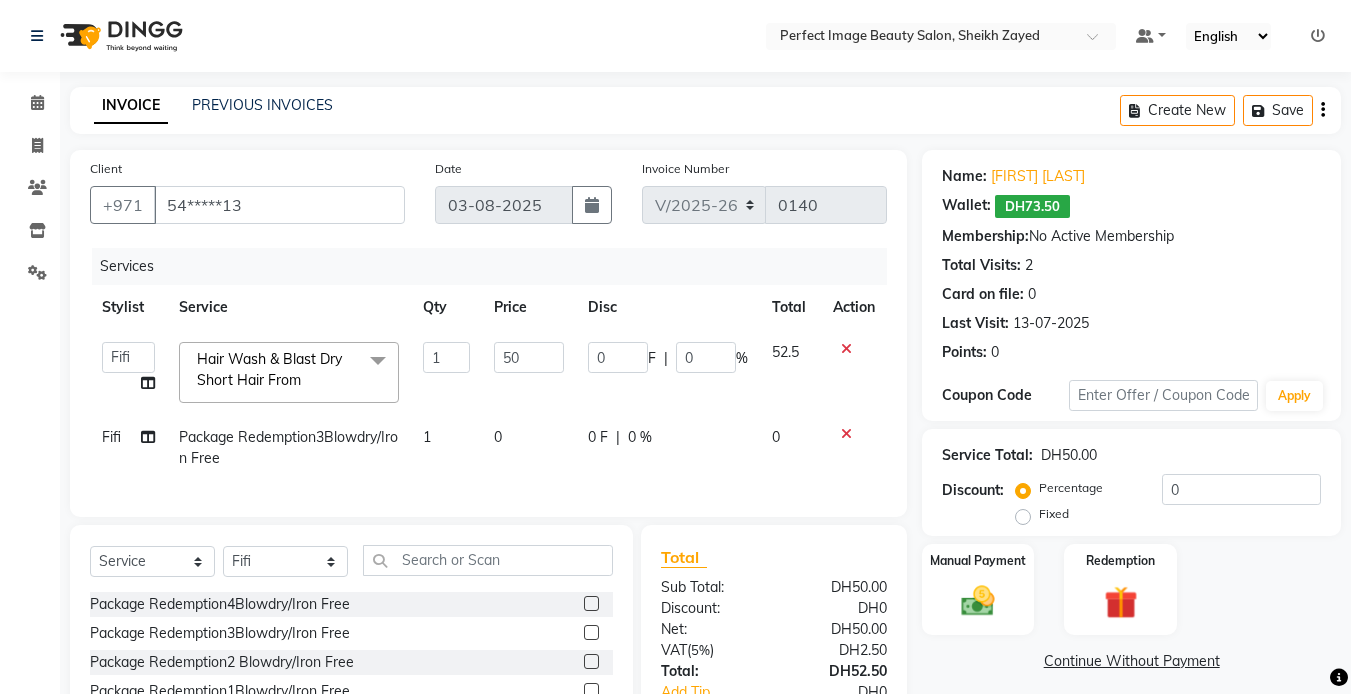 click on "Hair Wash & Blast Dry Short Hair From  x" 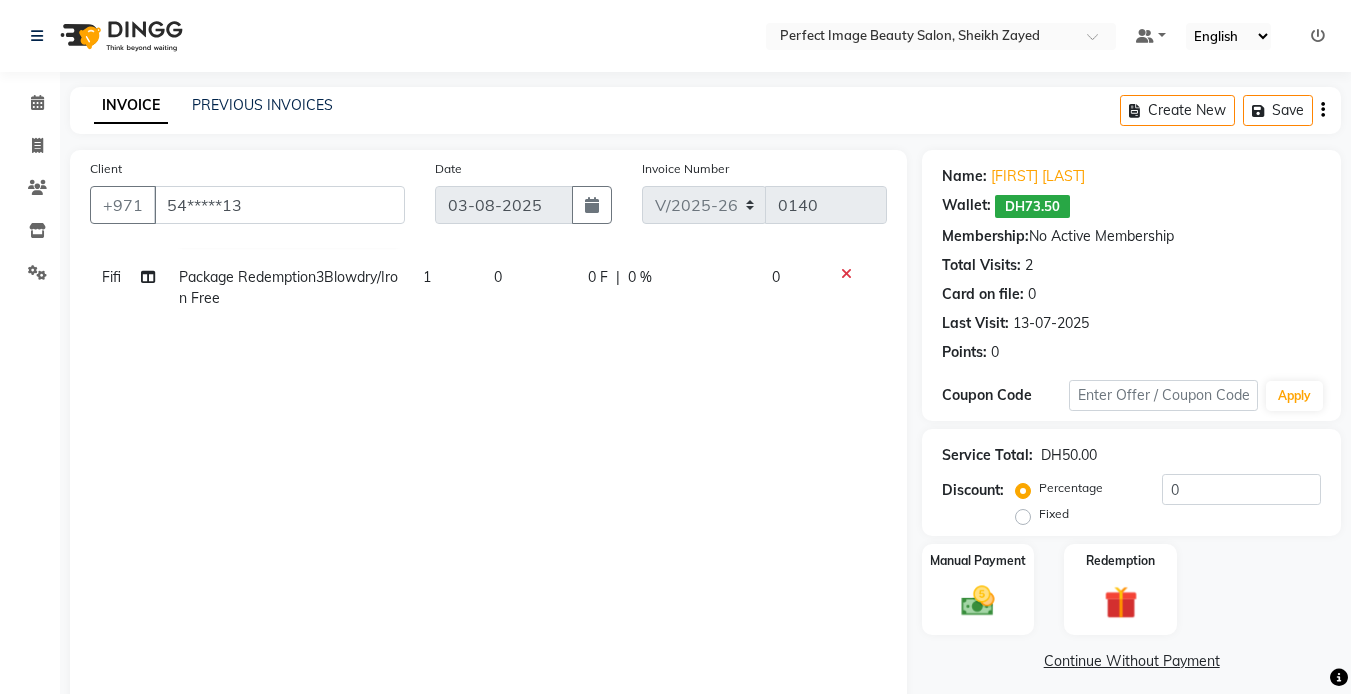 scroll, scrollTop: 424, scrollLeft: 0, axis: vertical 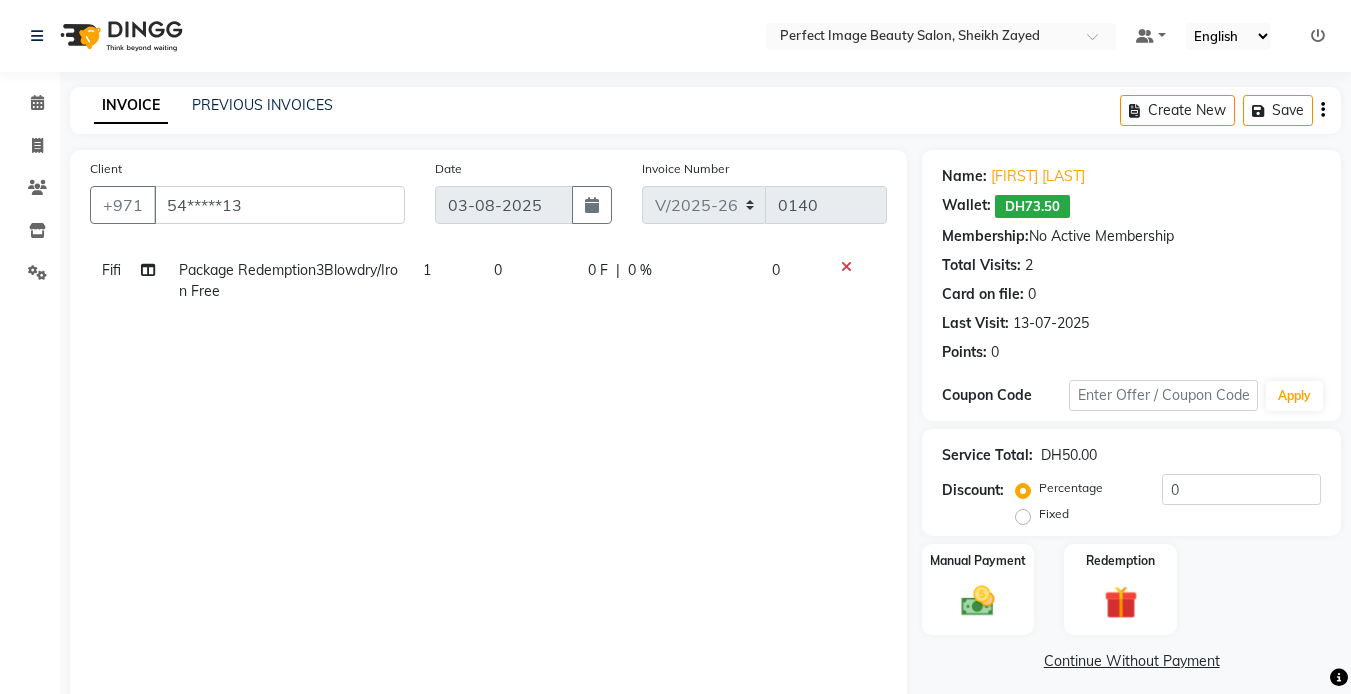click on "1" 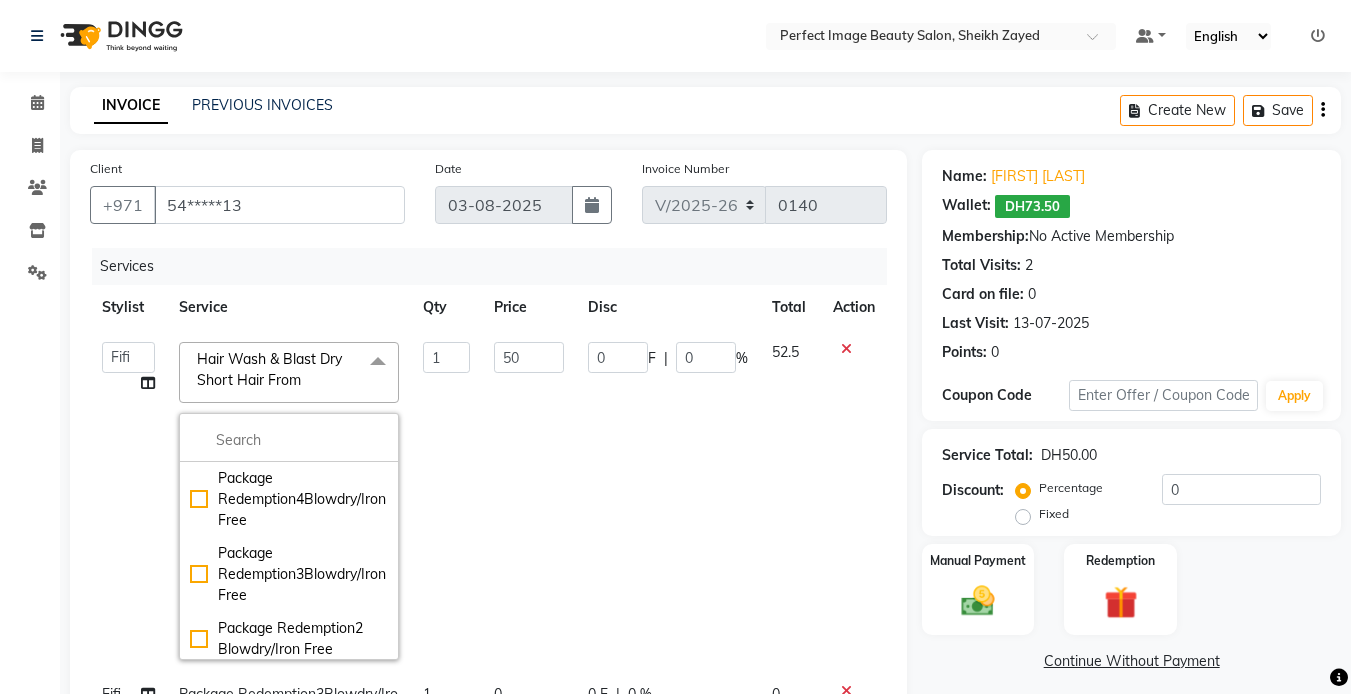 select on "85053" 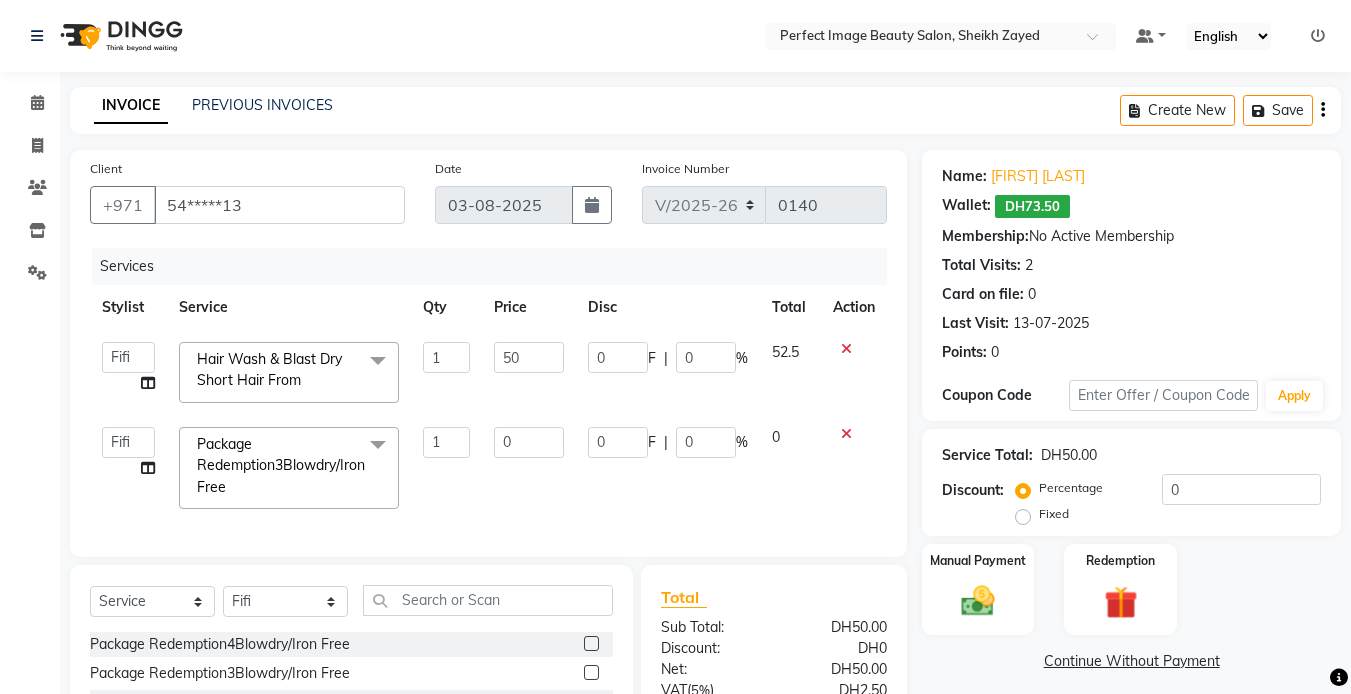 click on "Package Redemption3Blowdry/Iron Free  x" 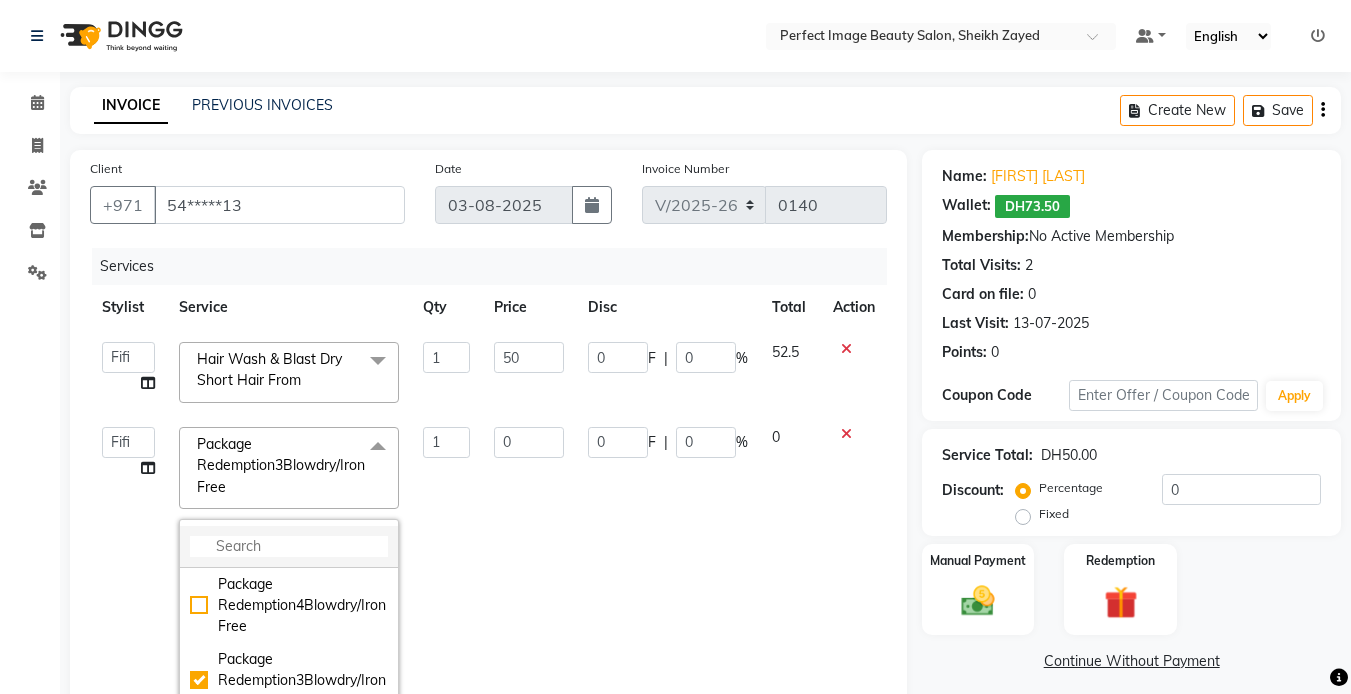 click 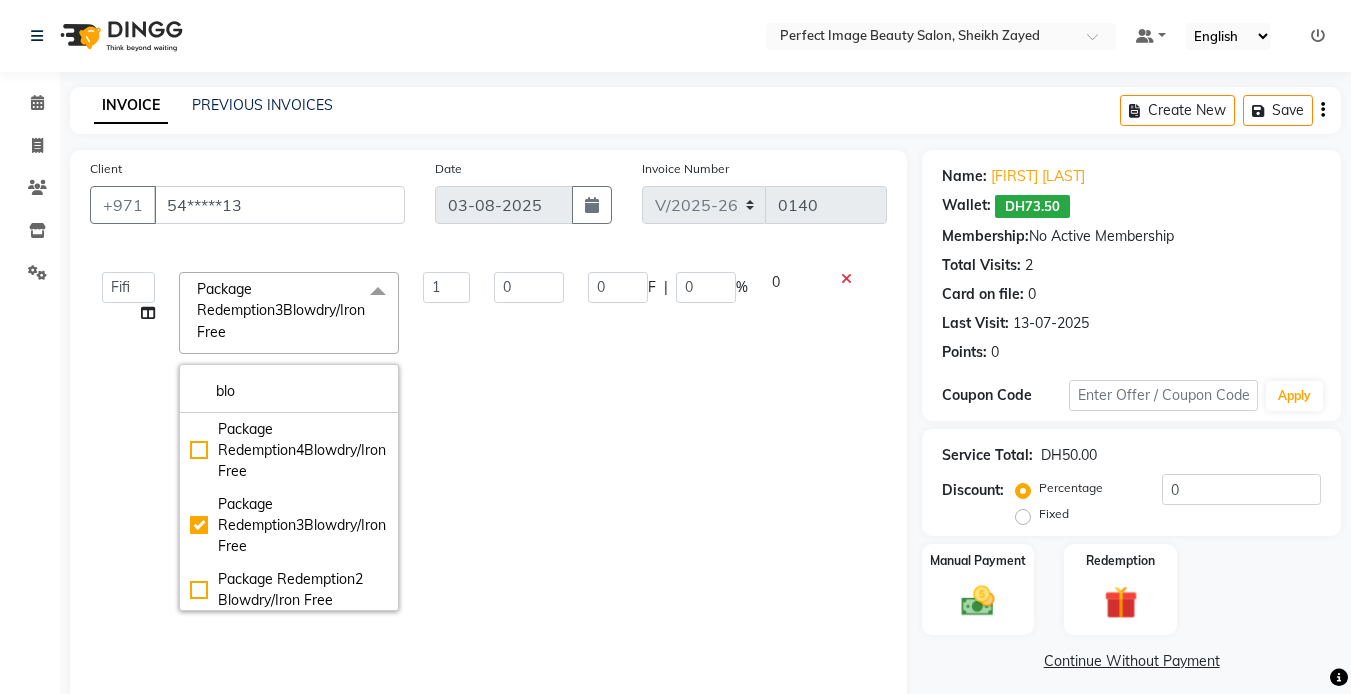scroll, scrollTop: 228, scrollLeft: 0, axis: vertical 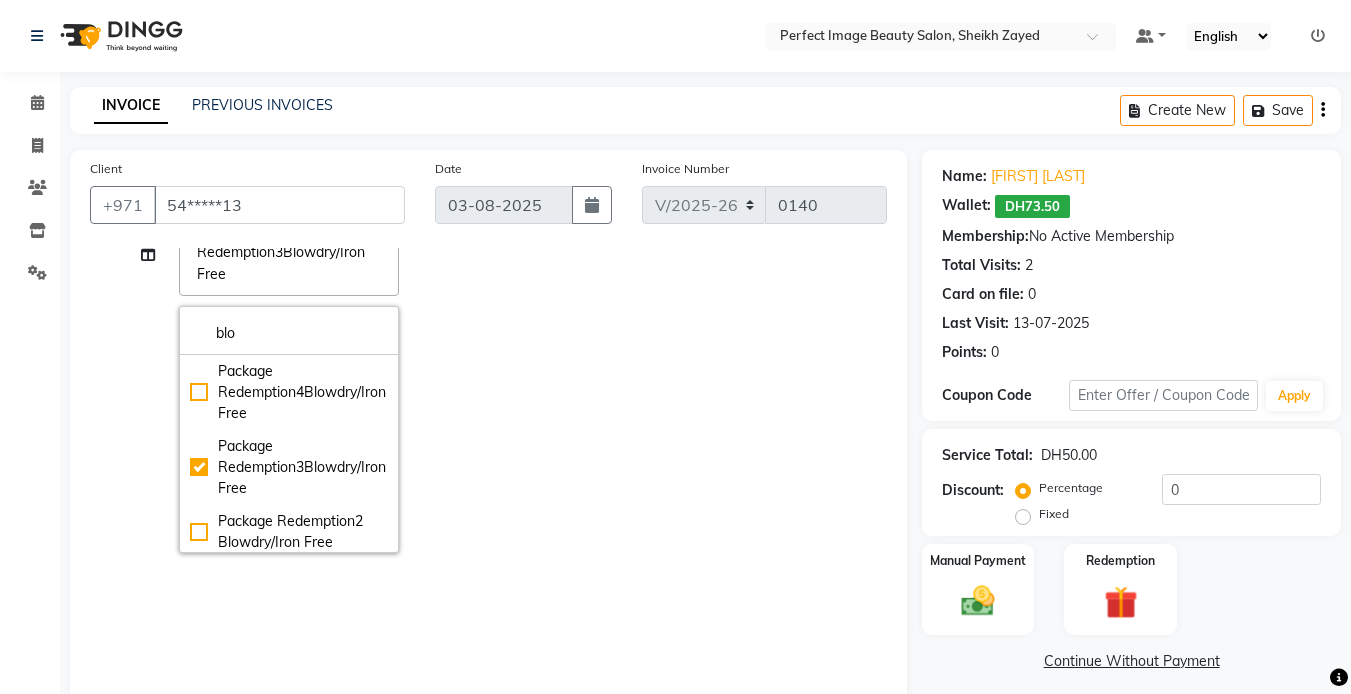 type on "blo" 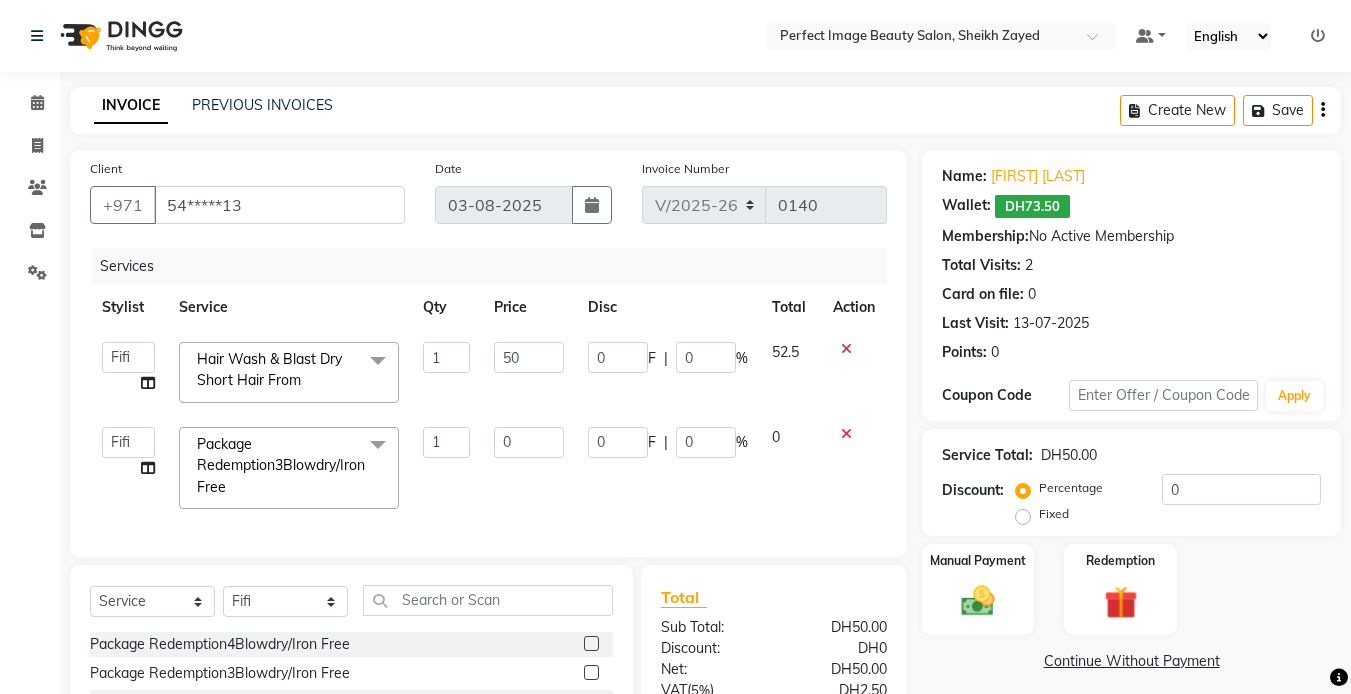 scroll, scrollTop: 0, scrollLeft: 0, axis: both 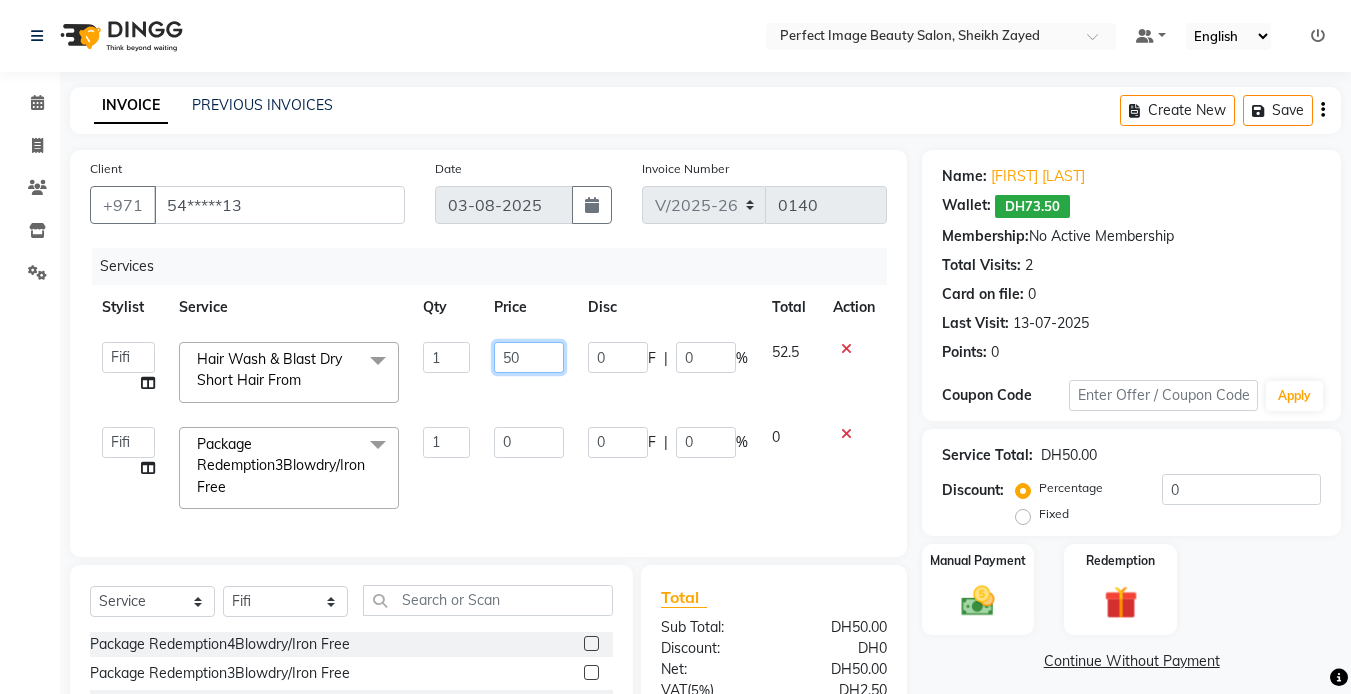 click on "50" 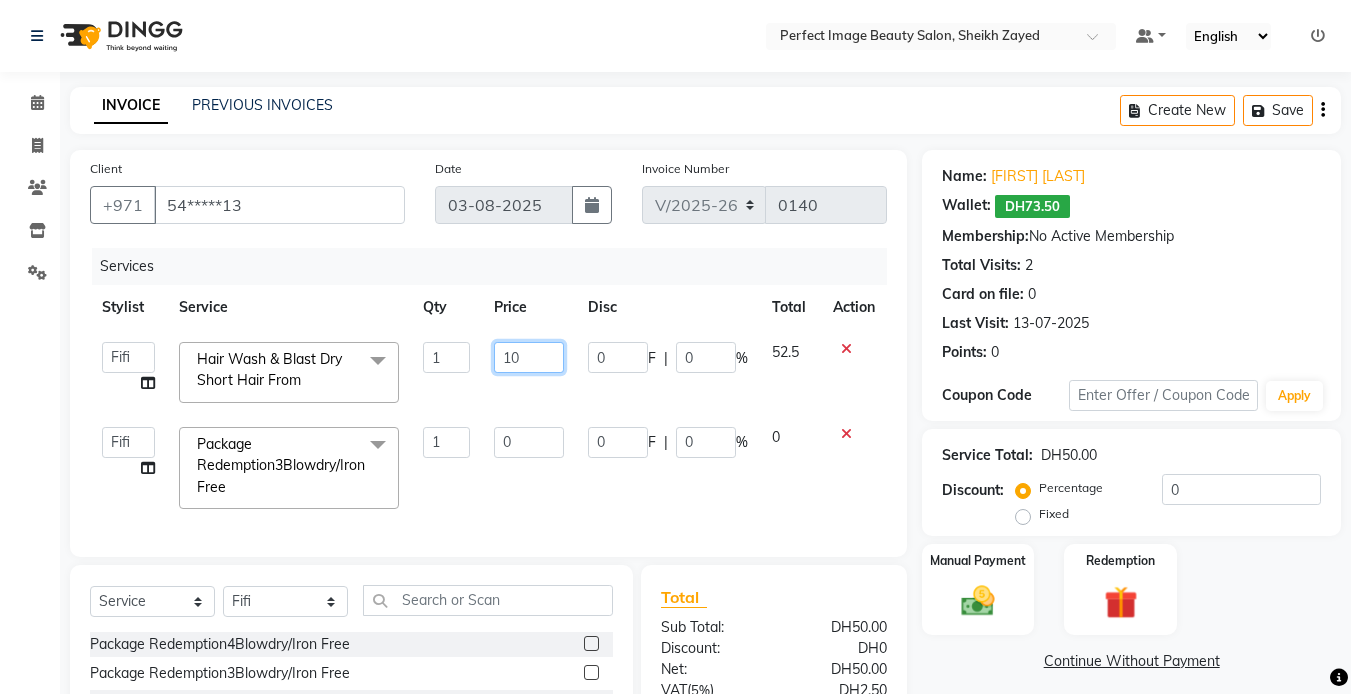type on "100" 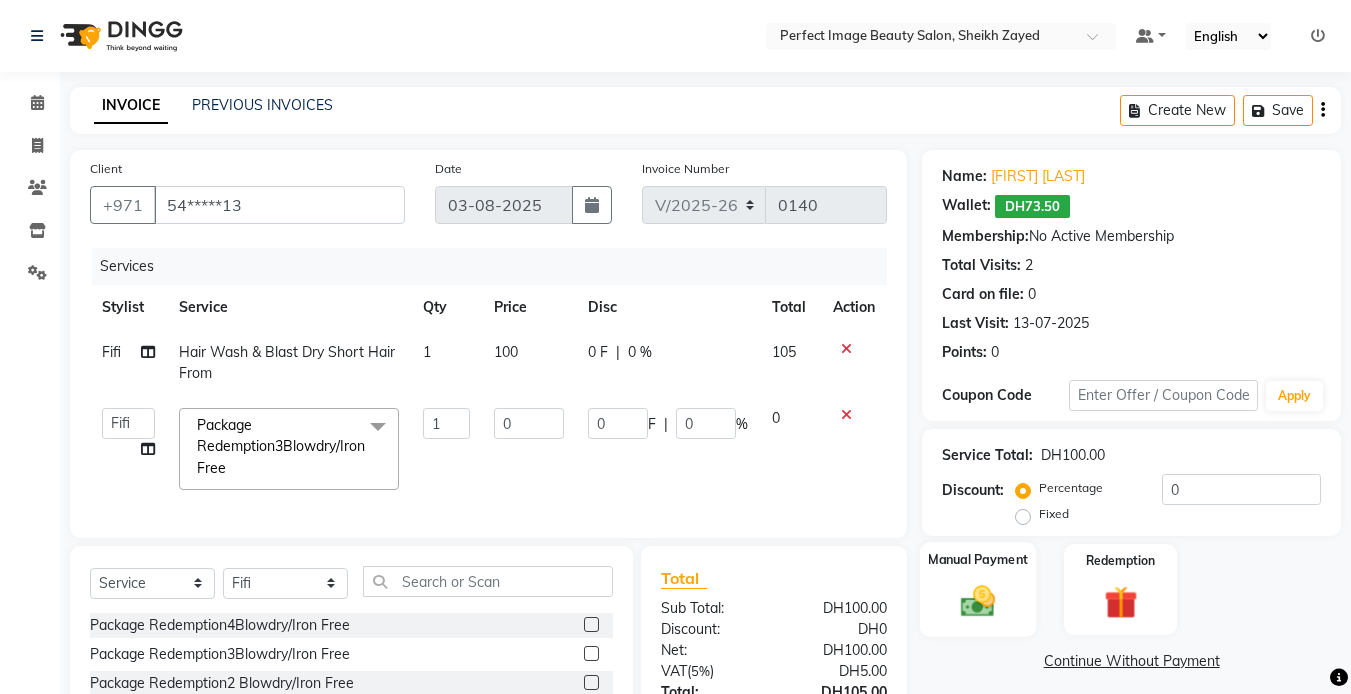 click 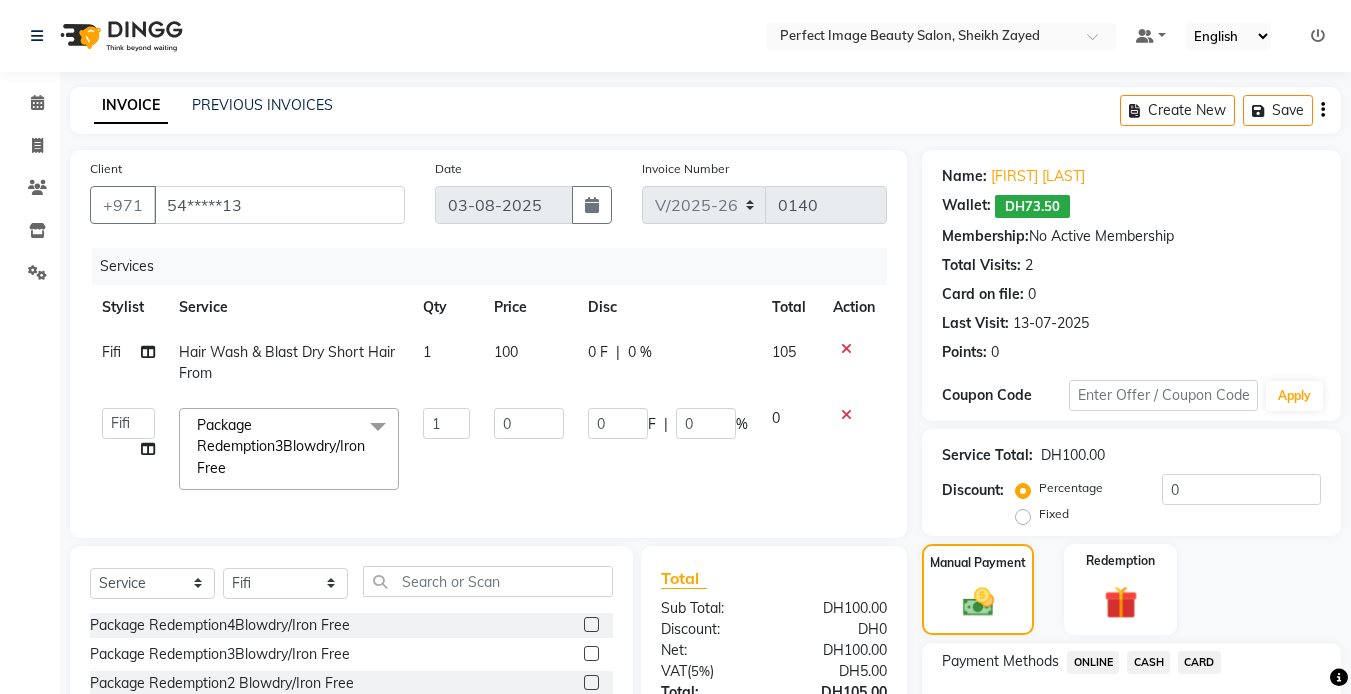 click on "CARD" 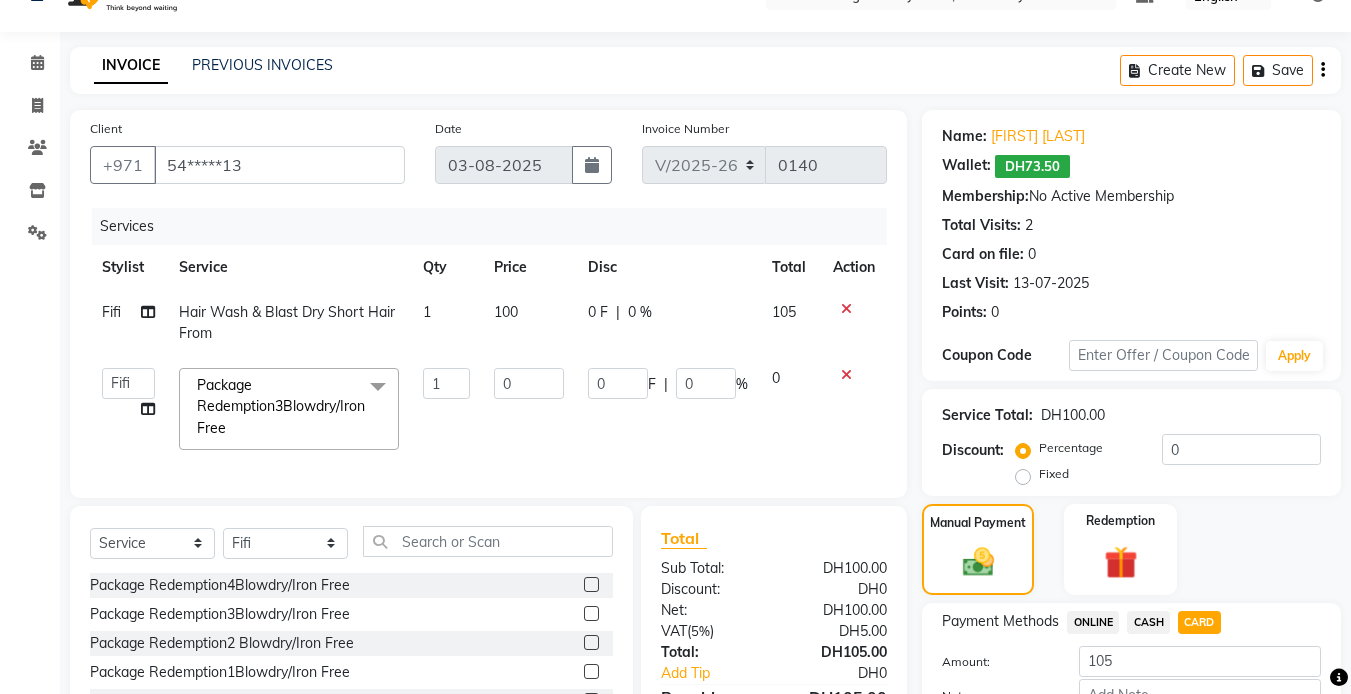 scroll, scrollTop: 192, scrollLeft: 0, axis: vertical 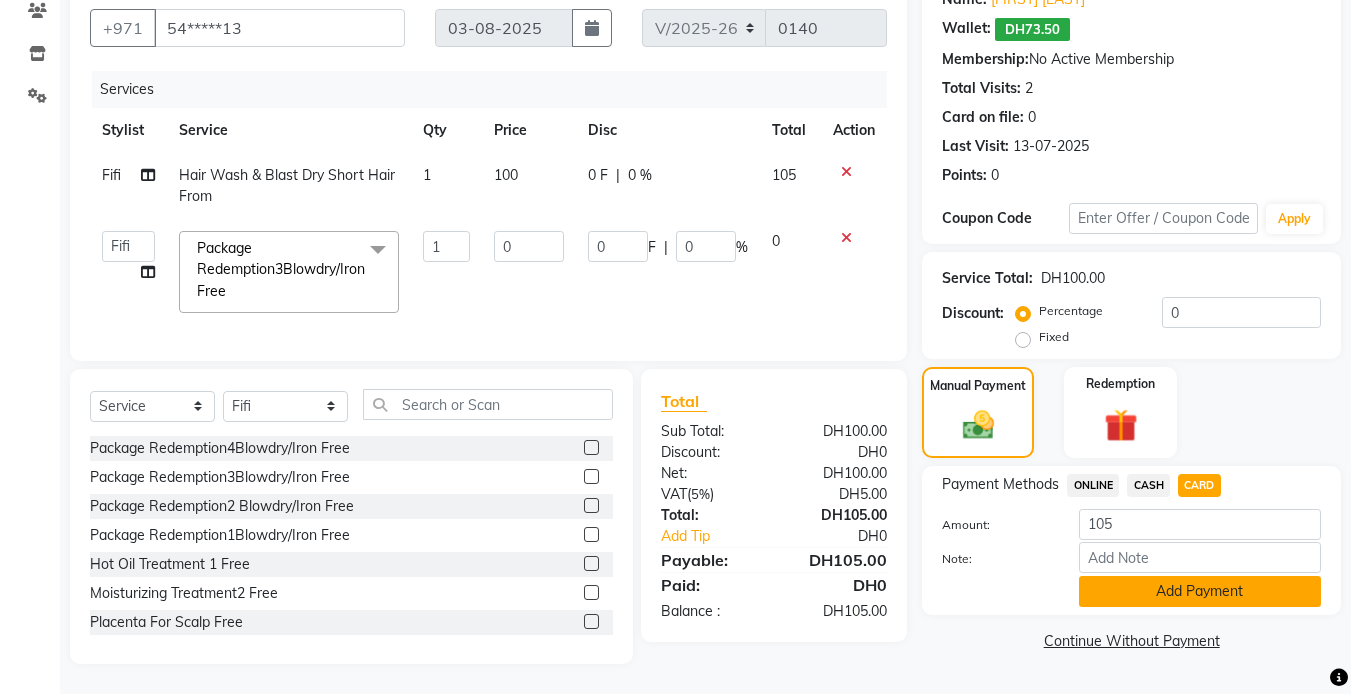 click on "Add Payment" 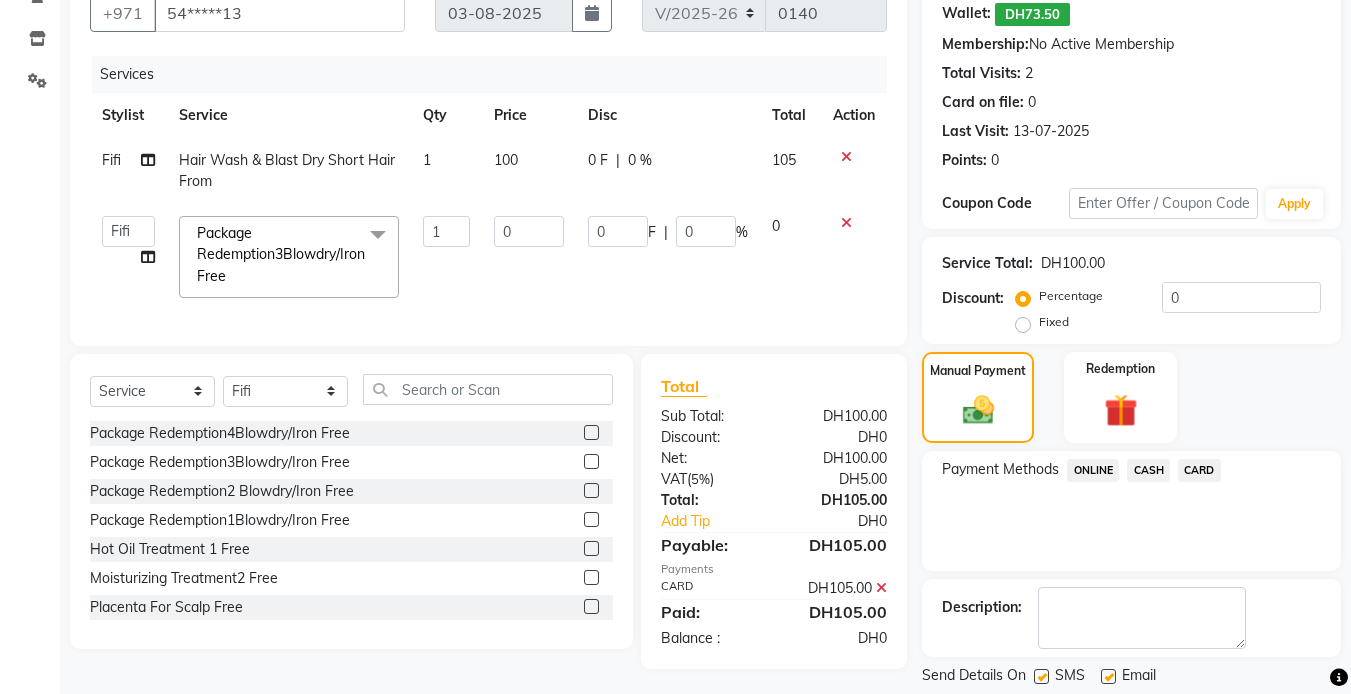 click 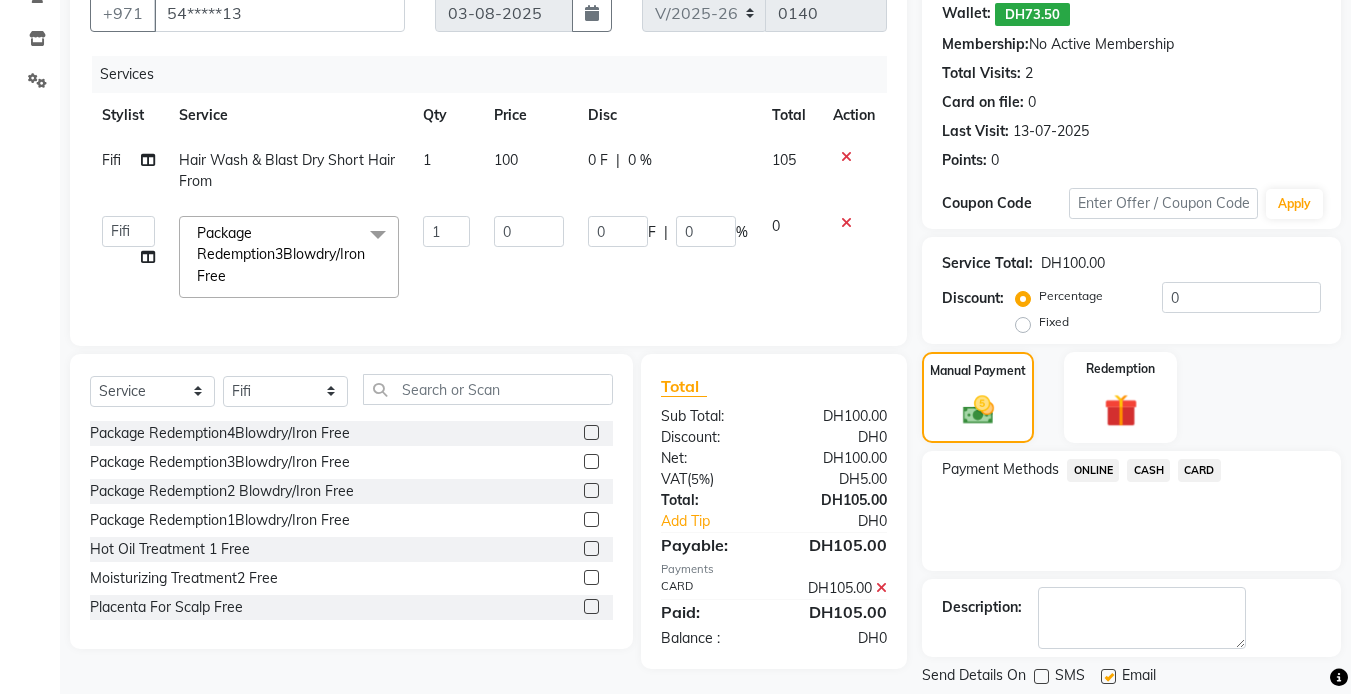 scroll, scrollTop: 232, scrollLeft: 0, axis: vertical 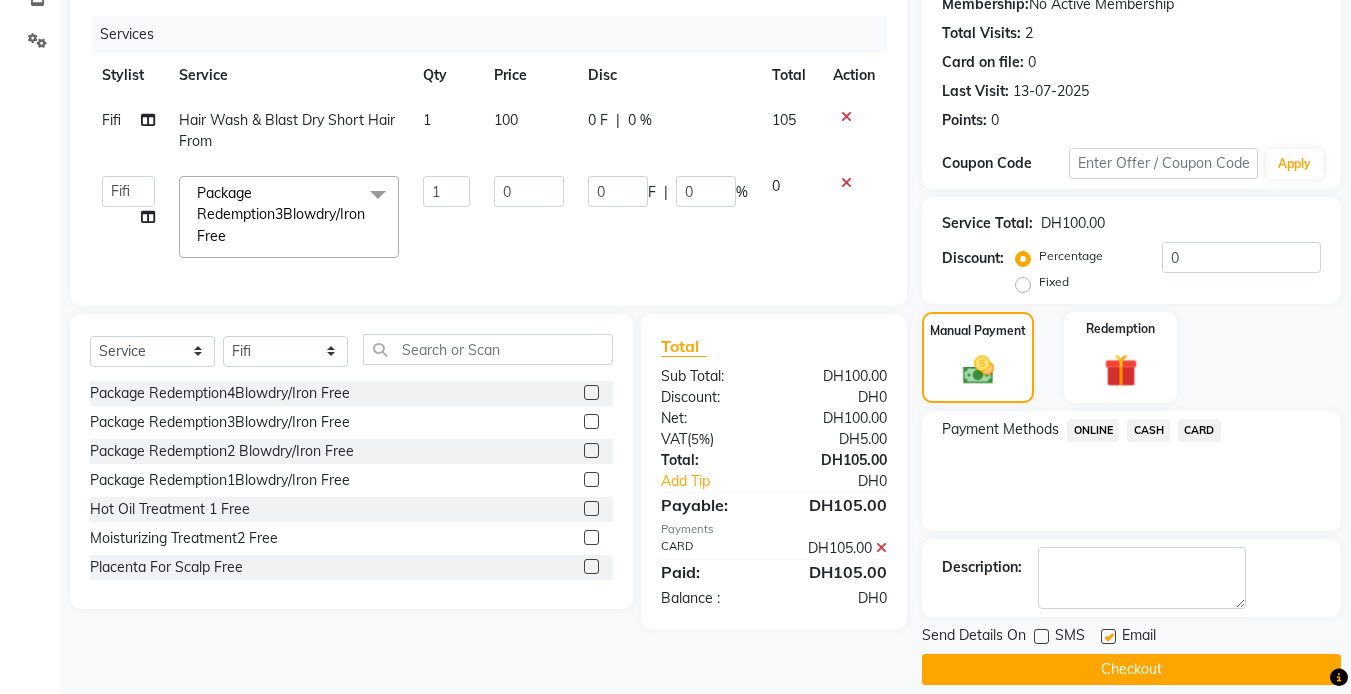 click on "INVOICE PREVIOUS INVOICES Create New   Save  Client +971 [PHONE] Date 03-08-2025 Invoice Number V/2025 V/2025-26 0140 Services Stylist Service Qty Price Disc Total Action Fifi Hair Wash & Blast Dry Short Hair From 1 100 0 F | 0 % 105  Betty   Bezawit   Fifi   Mena   sales  Package Redemption3Blowdry/Iron Free  x Package Redemption4Blowdry/Iron Free Package Redemption3Blowdry/Iron Free Package Redemption2 Blowdry/Iron Free Package Redemption1Blowdry/Iron Free Hot Oil Treatment 1  Free Moisturizing Treatment2 Free Placenta For Scalp Free Moisturizing Treatment1 Free Tape Extension Fixing Per Piece From Haircut Styling Starting From Trim Starting From Kids Haircut Starting From Wash & Detangle Starting From Iron Refresh Starting From Blowdry / Rollers Set & Dry Short Hair From Blowdry / Rollers Set & Dry Medium Hair From Blowdry / Rollers Set & Dry Long Hair From Hair Wash & Blast Dry Short Hair From Hair Wash & Blast Dry Medium Long Hair From Hair Extensions Weave Track Each Line From Ponytail From 1 0 0 F |" 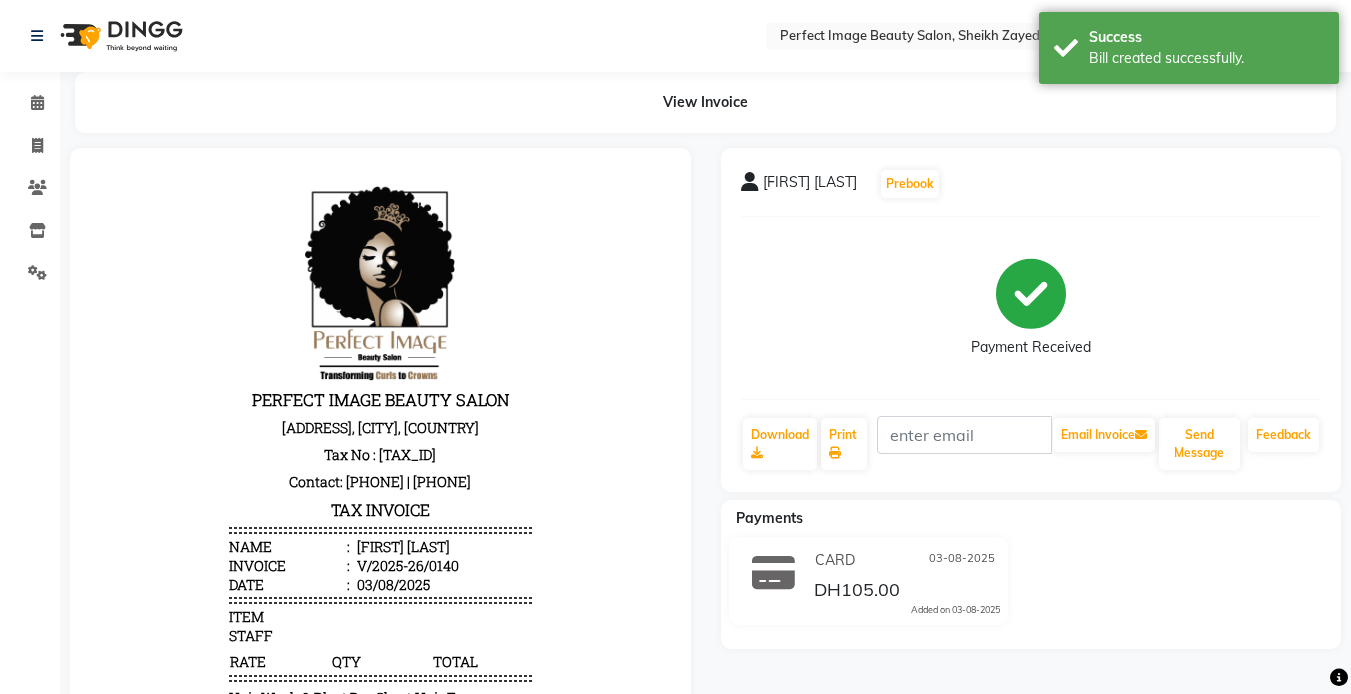 scroll, scrollTop: 0, scrollLeft: 0, axis: both 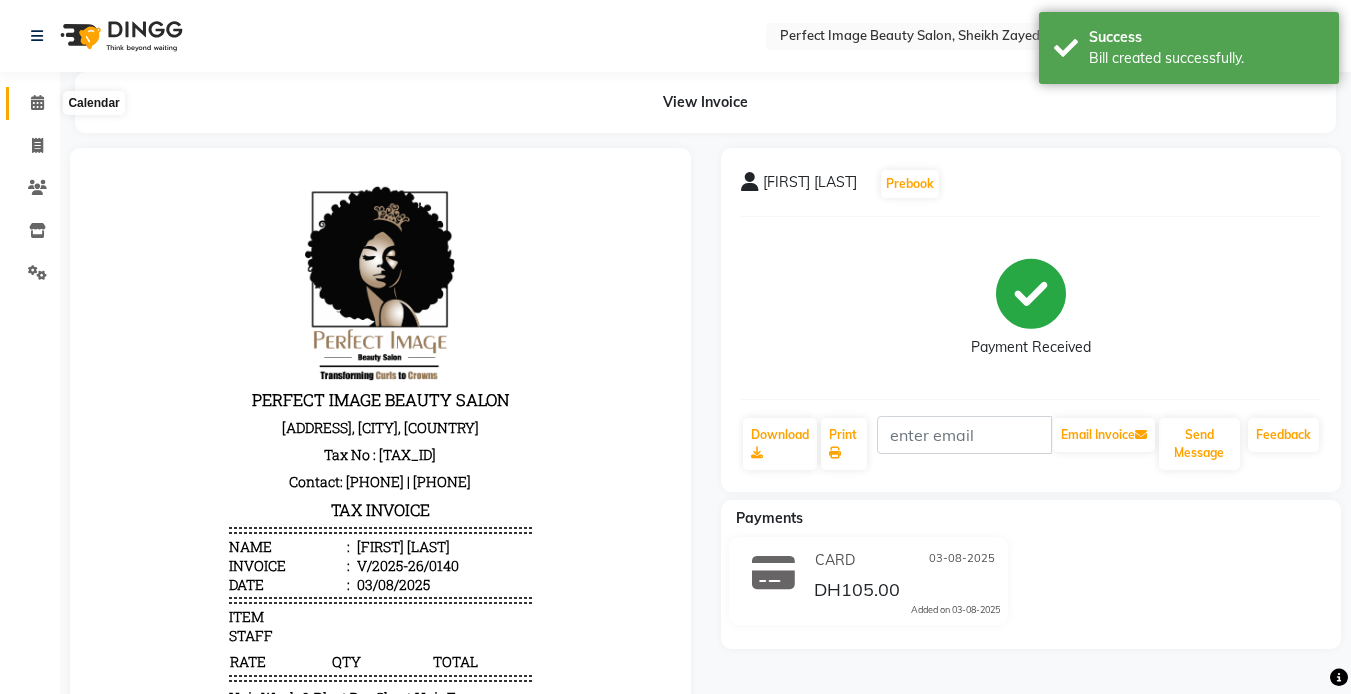 click 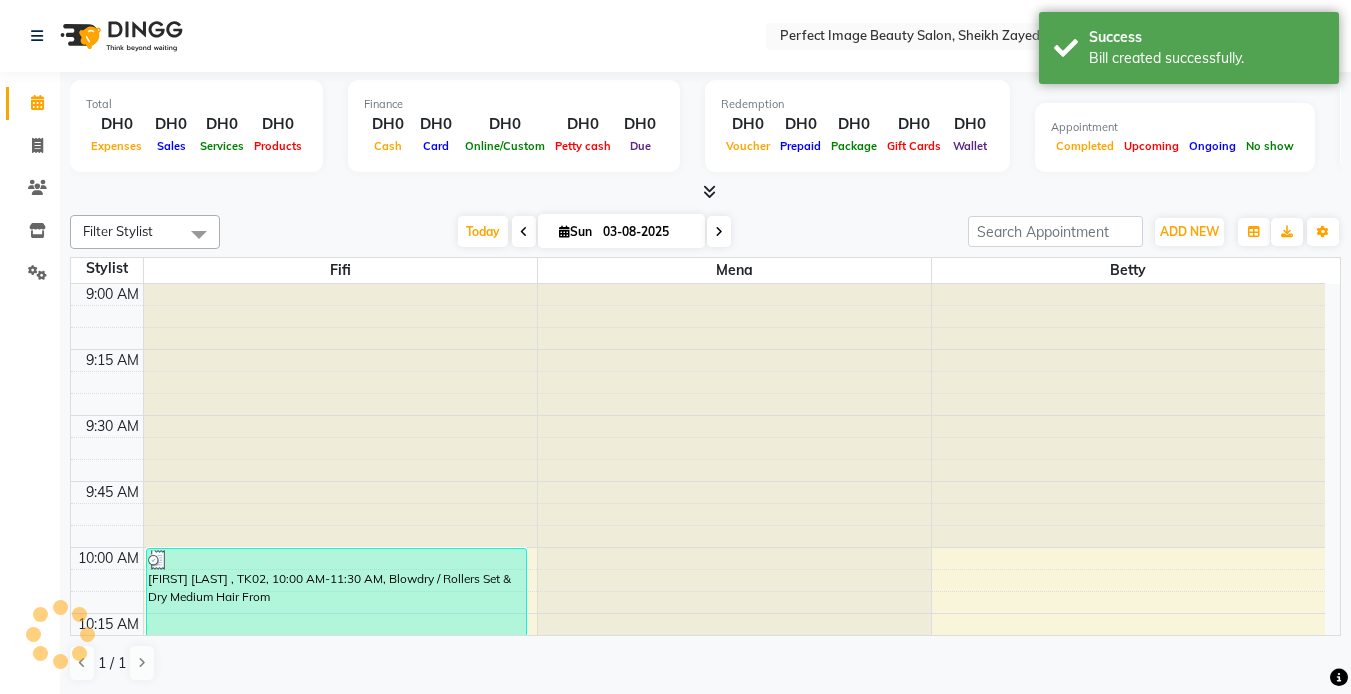 scroll, scrollTop: 0, scrollLeft: 0, axis: both 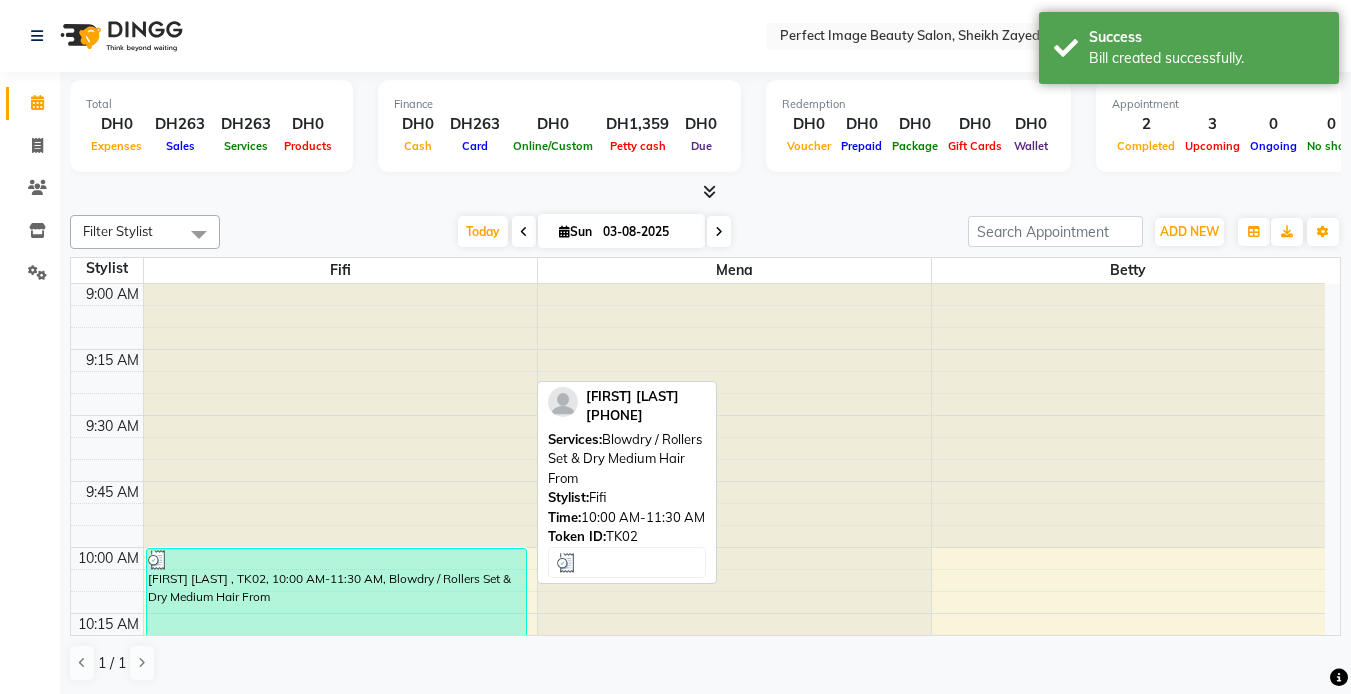 click on "[FIRST] [LAST] , TK02, 10:00 AM-11:30 AM, Blowdry / Rollers Set & Dry Medium Hair From" at bounding box center [336, 745] 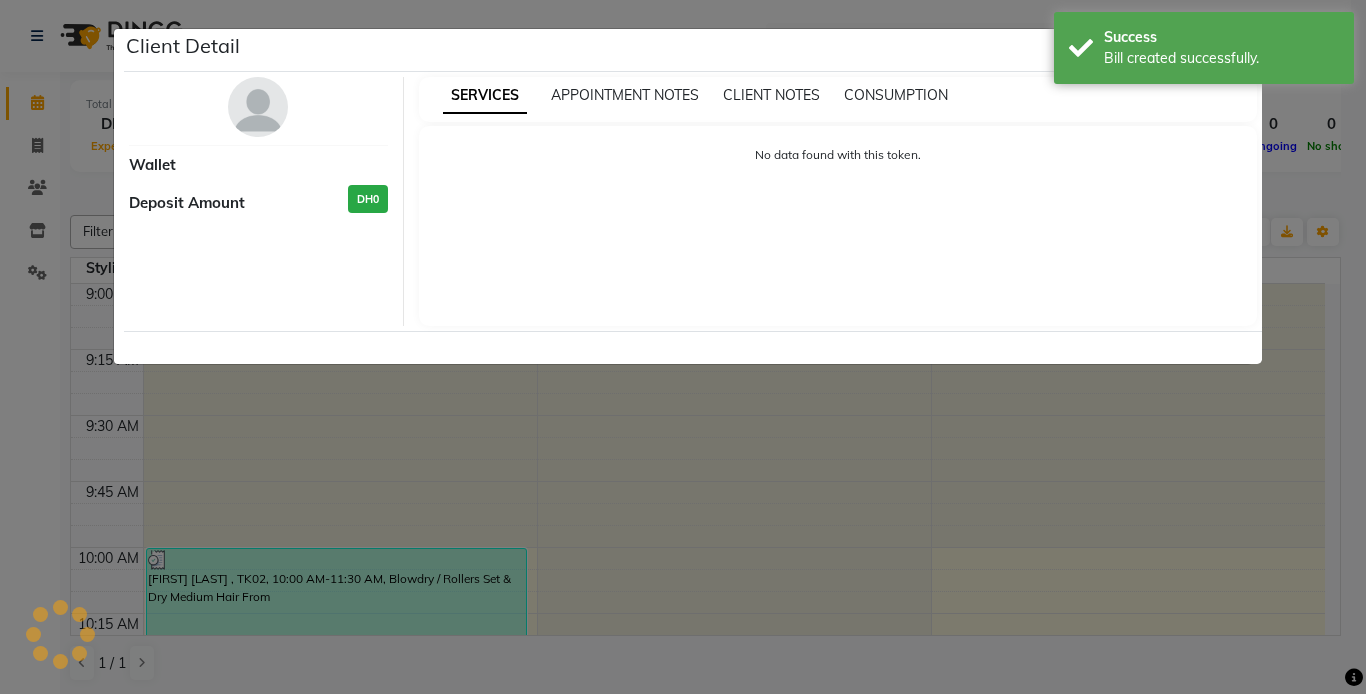 select on "3" 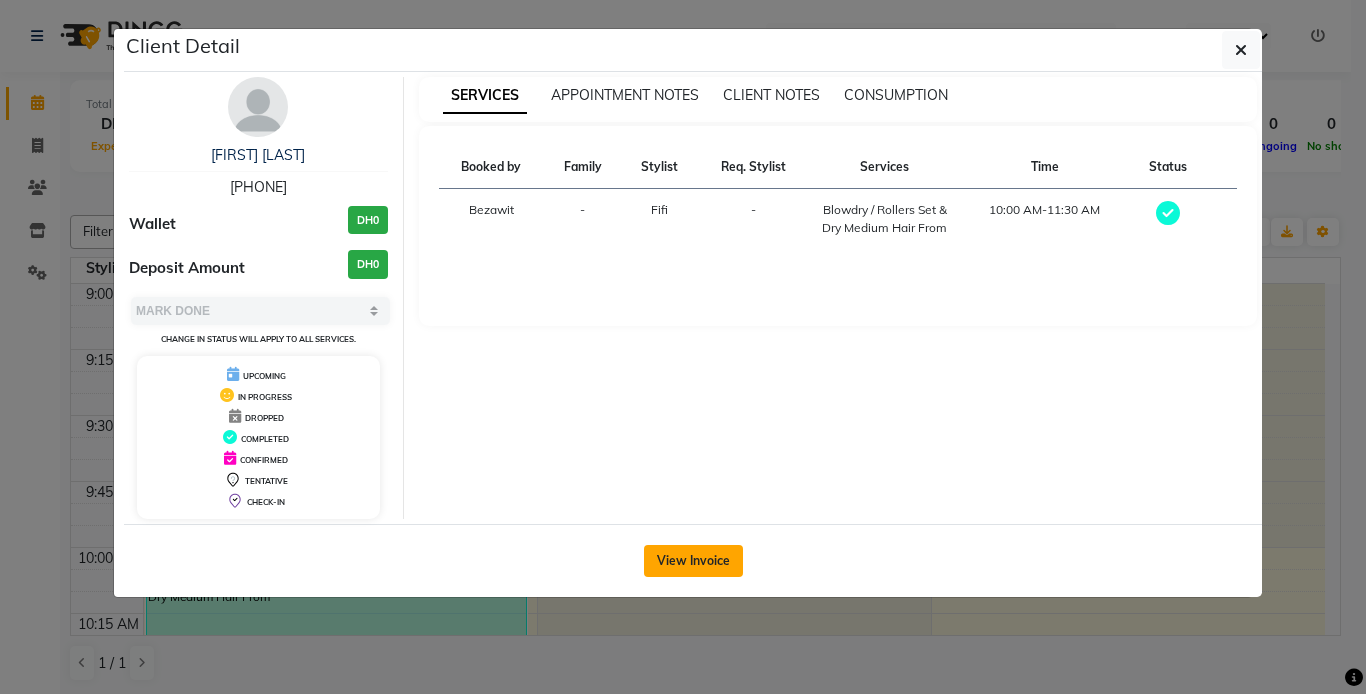 click on "View Invoice" 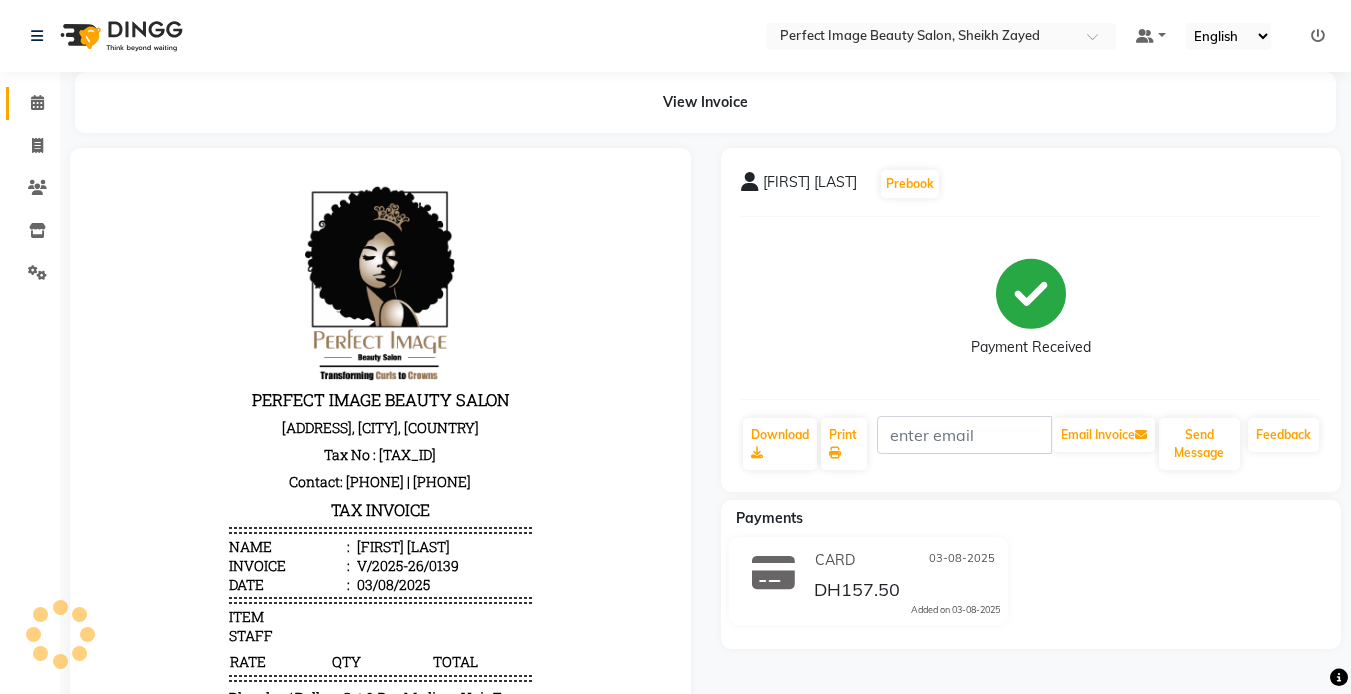 scroll, scrollTop: 0, scrollLeft: 0, axis: both 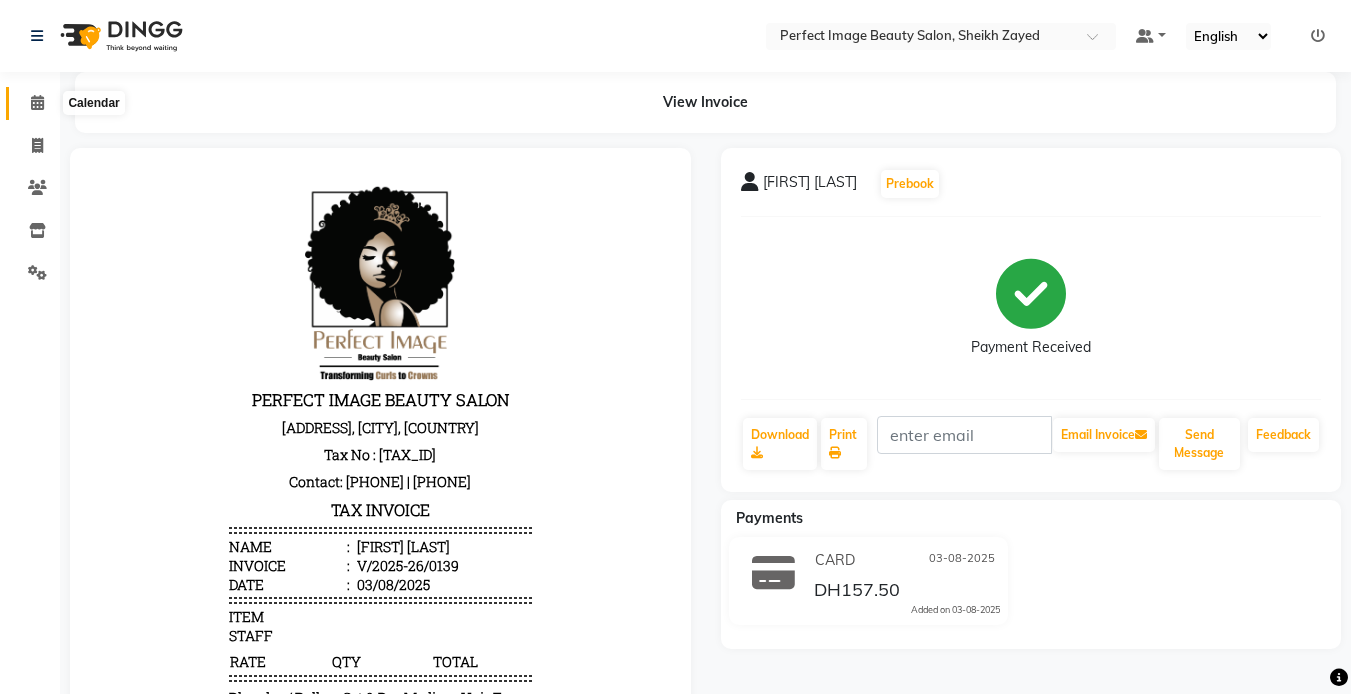 click 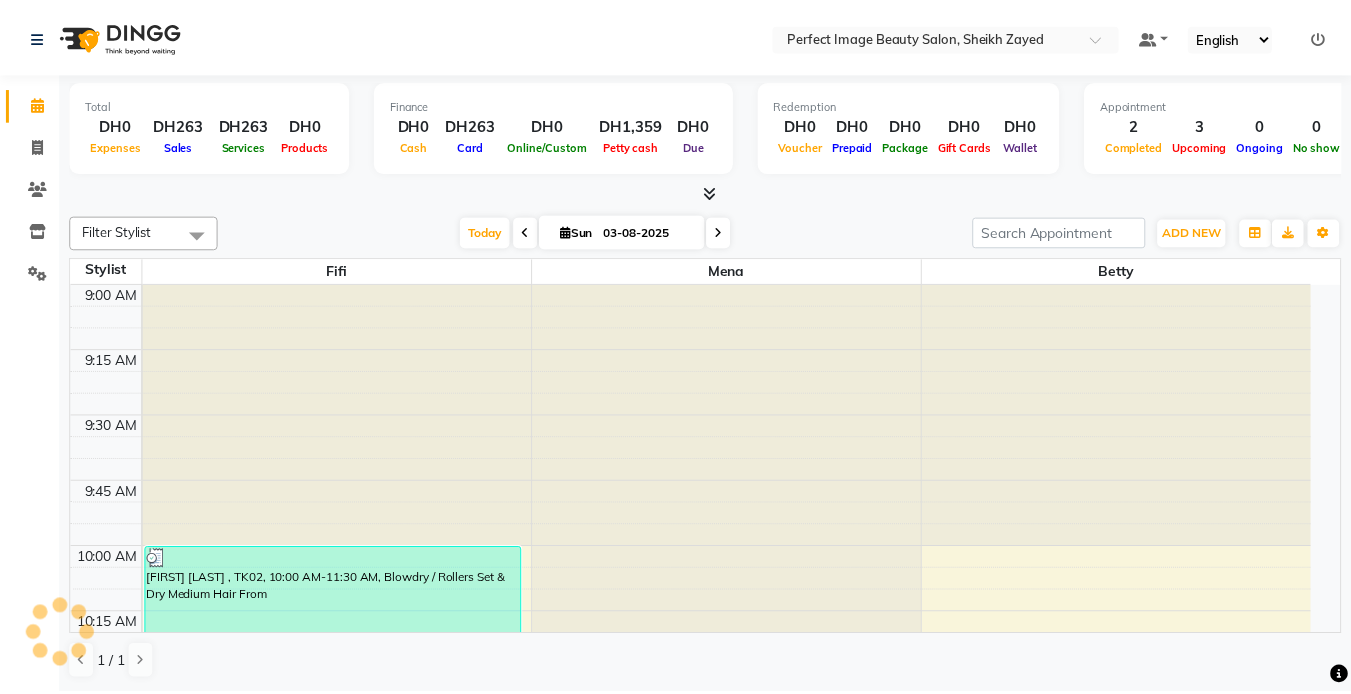 scroll, scrollTop: 2377, scrollLeft: 0, axis: vertical 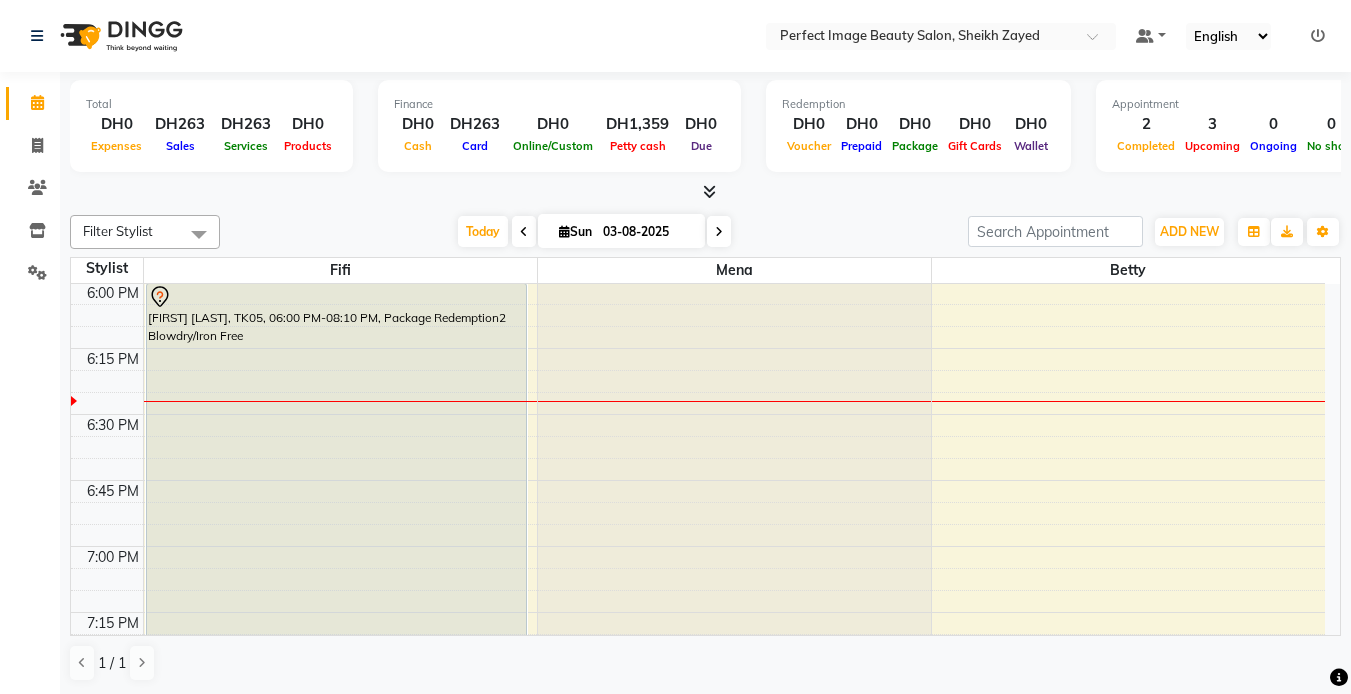 click on "9:00 AM 9:15 AM 9:30 AM 9:45 AM 10:00 AM 10:15 AM 10:30 AM 10:45 AM 11:00 AM 11:15 AM 11:30 AM 11:45 AM 12:00 PM 12:15 PM 12:30 PM 12:45 PM 1:00 PM 1:15 PM 1:30 PM 1:45 PM 2:00 PM 2:15 PM 2:30 PM 2:45 PM 3:00 PM 3:15 PM 3:30 PM 3:45 PM 4:00 PM 4:15 PM 4:30 PM 4:45 PM 5:00 PM 5:15 PM 5:30 PM 5:45 PM 6:00 PM 6:15 PM 6:30 PM 6:45 PM 7:00 PM 7:15 PM 7:30 PM 7:45 PM 8:00 PM 8:15 PM 8:30 PM 8:45 PM 9:00 PM 9:15 PM 9:30 PM 9:45 PM     [FIRST] [LAST], TK04, 03:30 PM-06:00 PM, Hair Wash & Blast Dry Short Hair From,Package Redemption3Blowdry/Iron Free             [FIRST] [LAST], TK05, 03:45 PM-05:55 PM, Package Redemption2 Blowdry/Iron Free     [FIRST] [LAST] , TK02, 10:00 AM-11:30 AM, Blowdry / Rollers Set & Dry Medium Hair From             [FIRST] [LAST], TK01, 12:00 PM-01:30 PM, Blowdry / Rollers Set & Dry Medium Hair From             [FIRST] [LAST], TK05, 06:00 PM-08:10 PM, Package Redemption2 Blowdry/Iron Free" at bounding box center [706, 460] 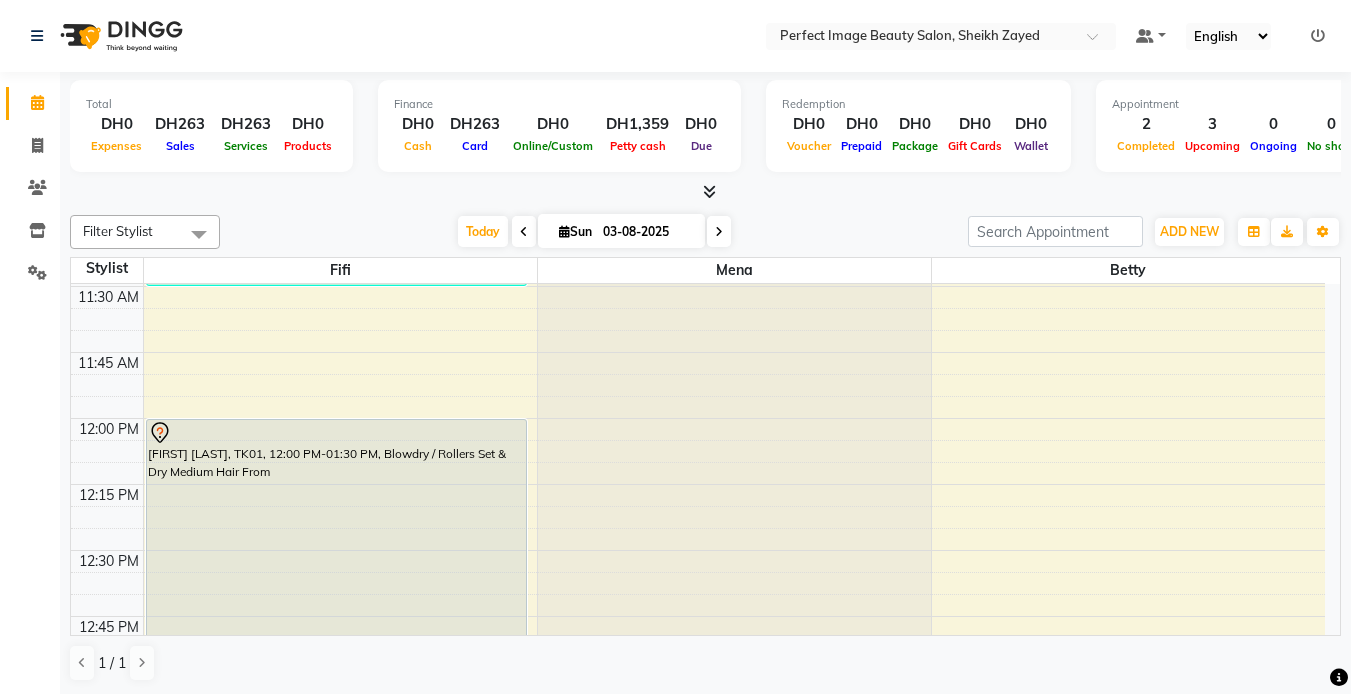scroll, scrollTop: 577, scrollLeft: 0, axis: vertical 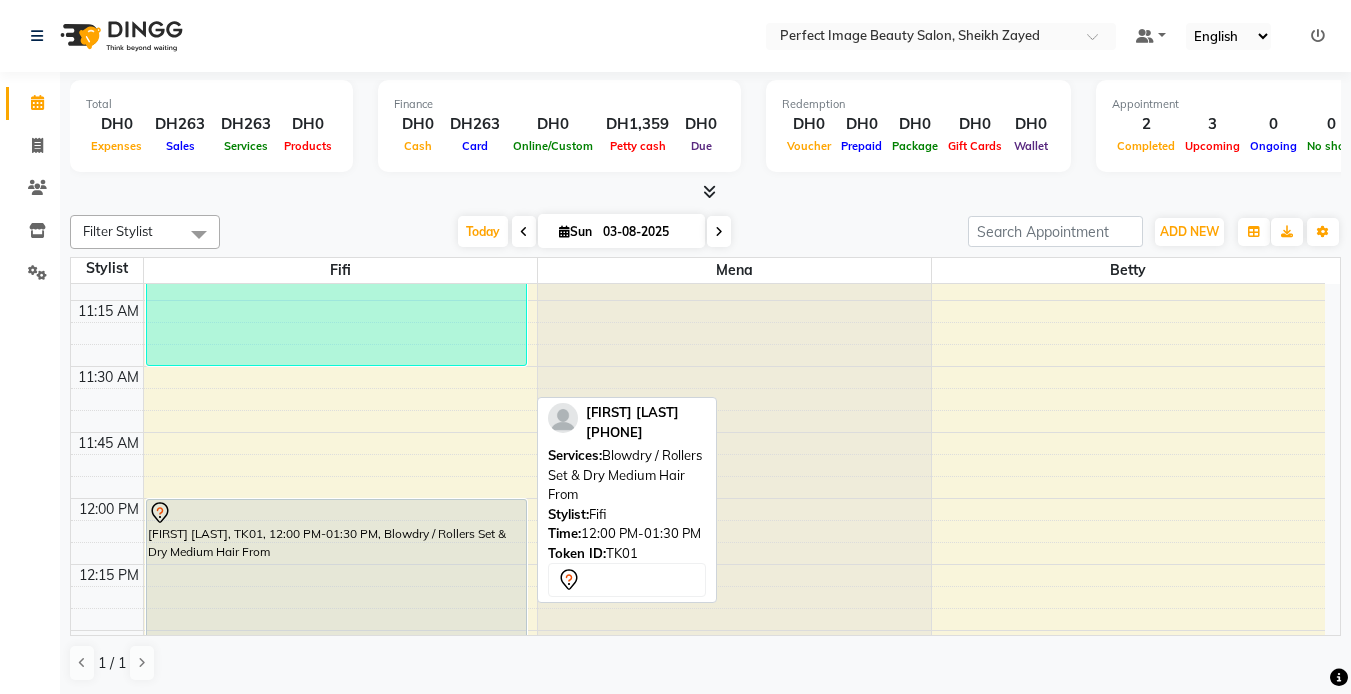 click on "[FIRST] [LAST], TK01, 12:00 PM-01:30 PM, Blowdry / Rollers Set & Dry Medium Hair From" at bounding box center [336, 696] 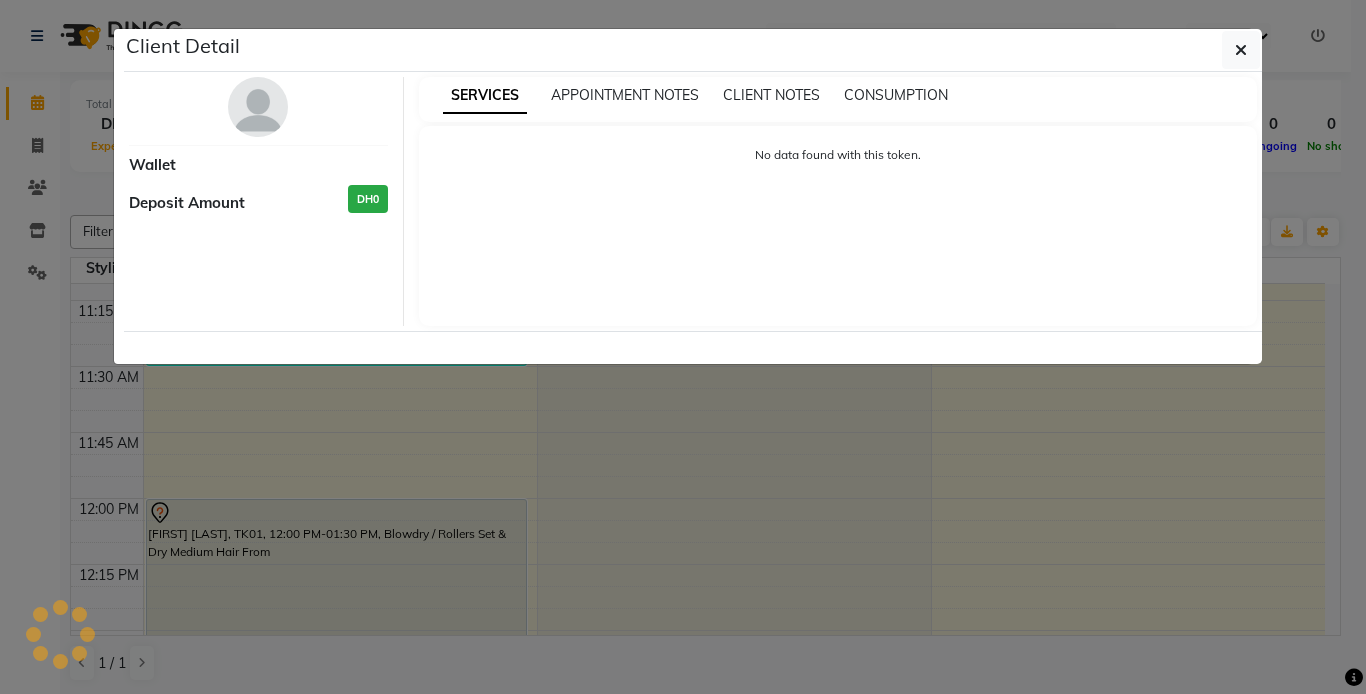 select on "7" 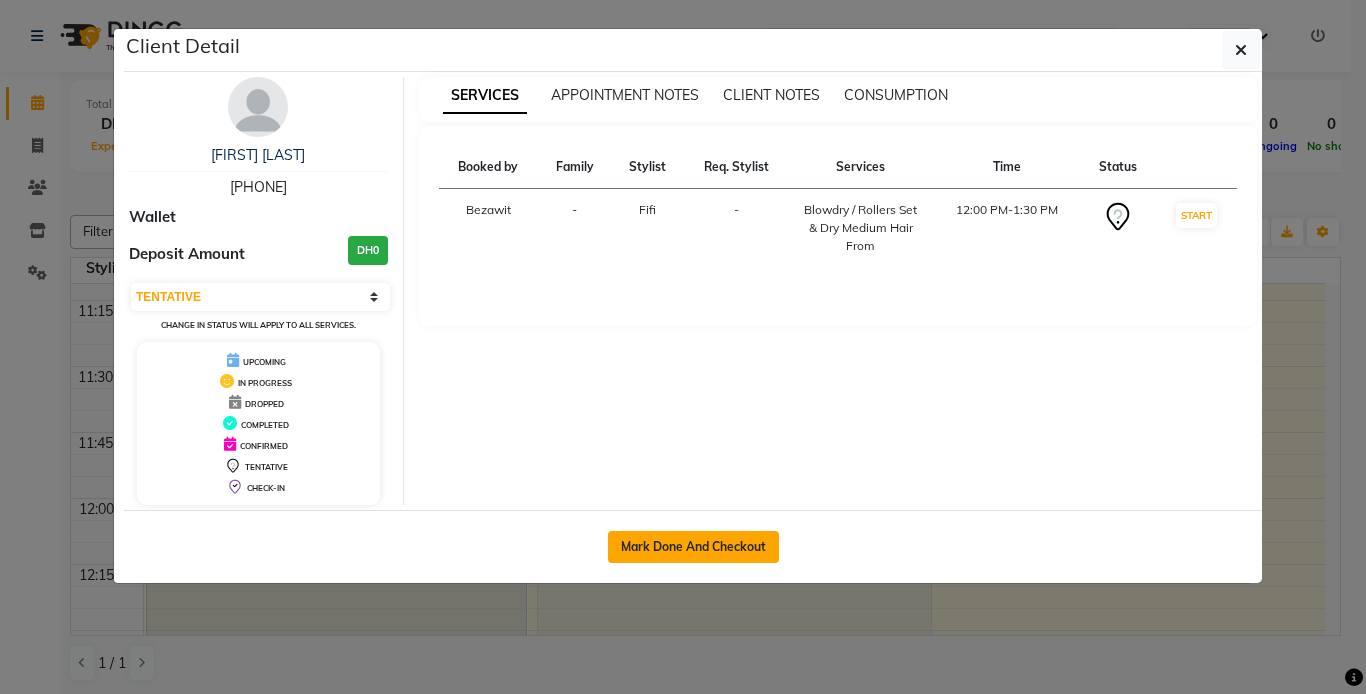 click on "Mark Done And Checkout" 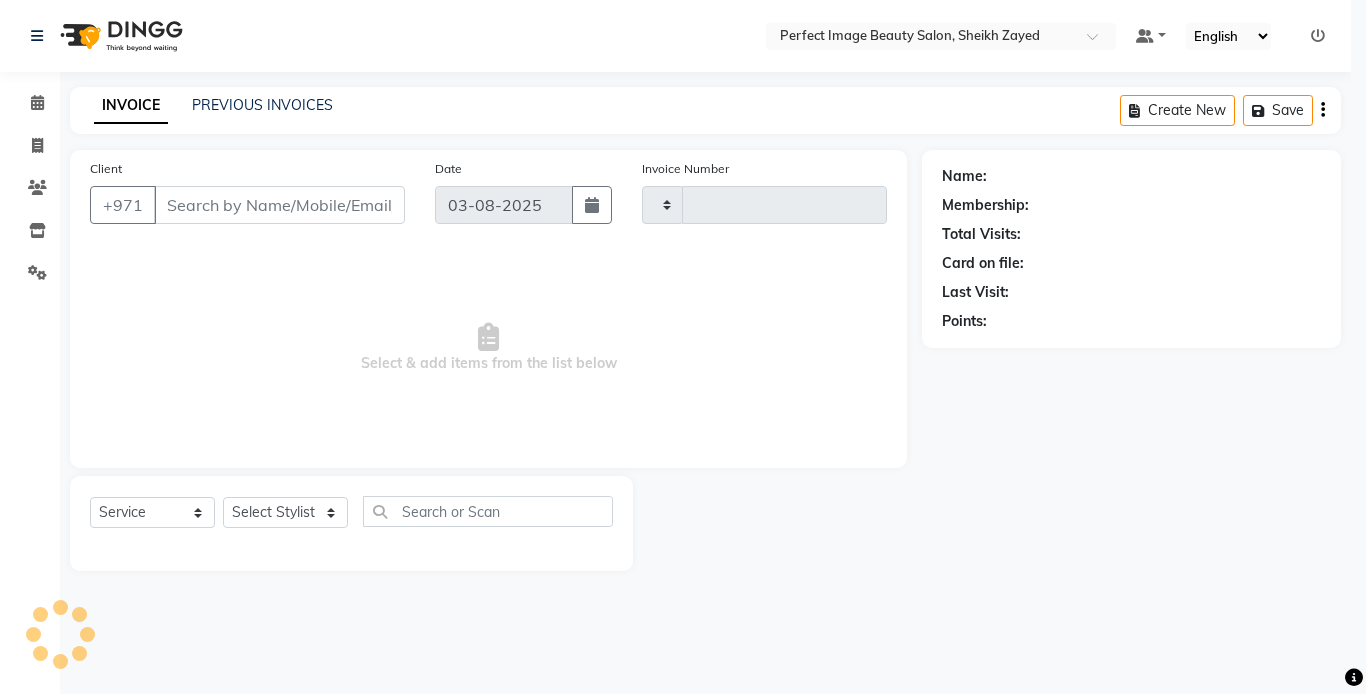 type on "0141" 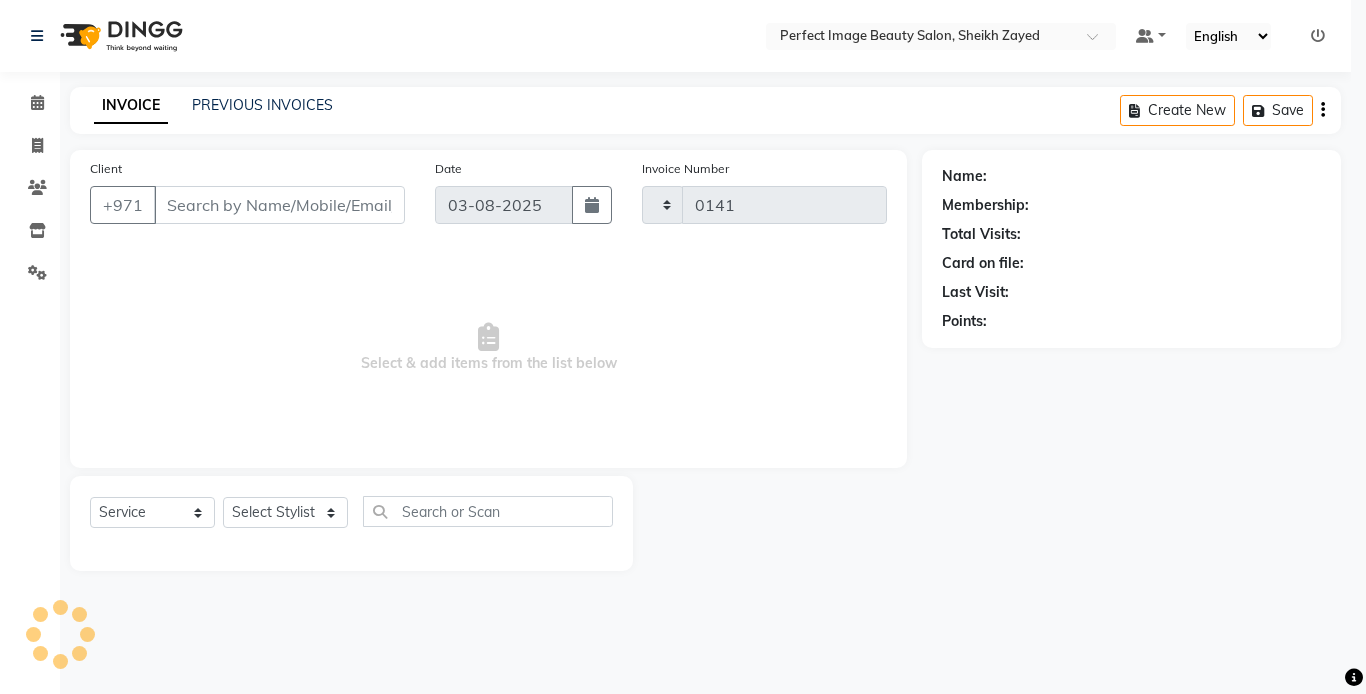 select on "8564" 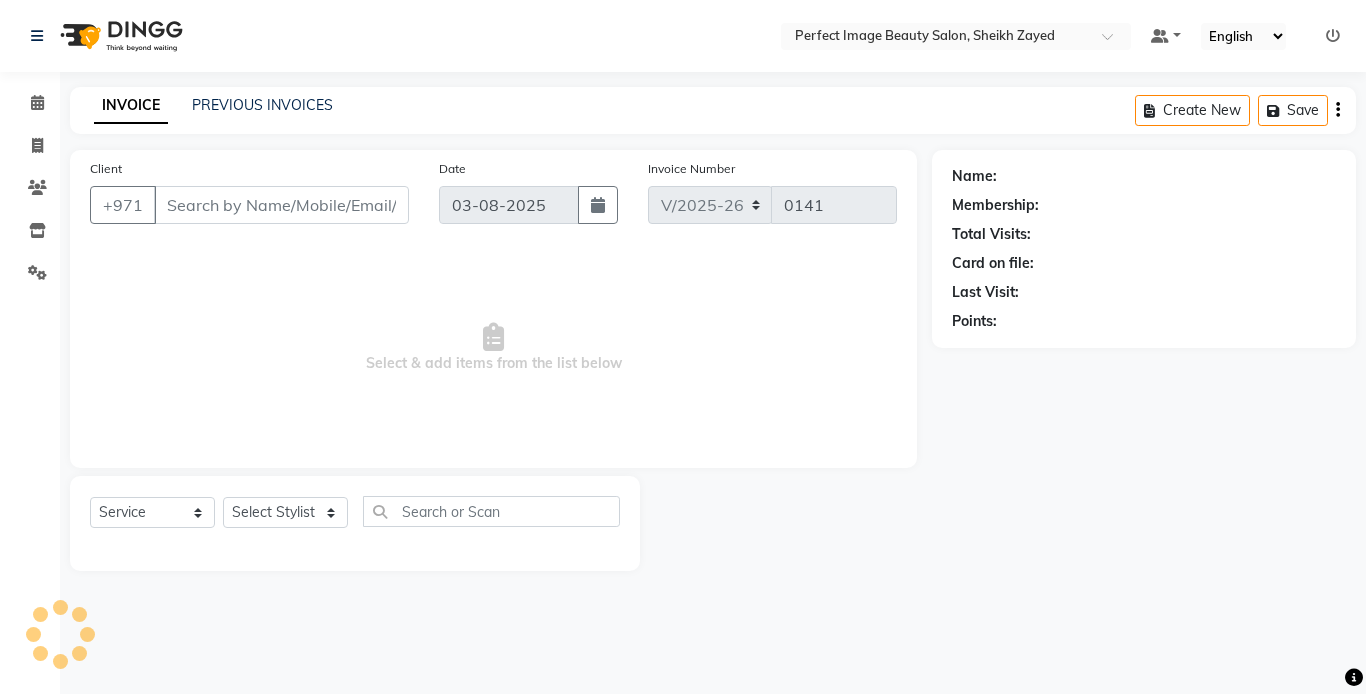 type on "[PHONE]" 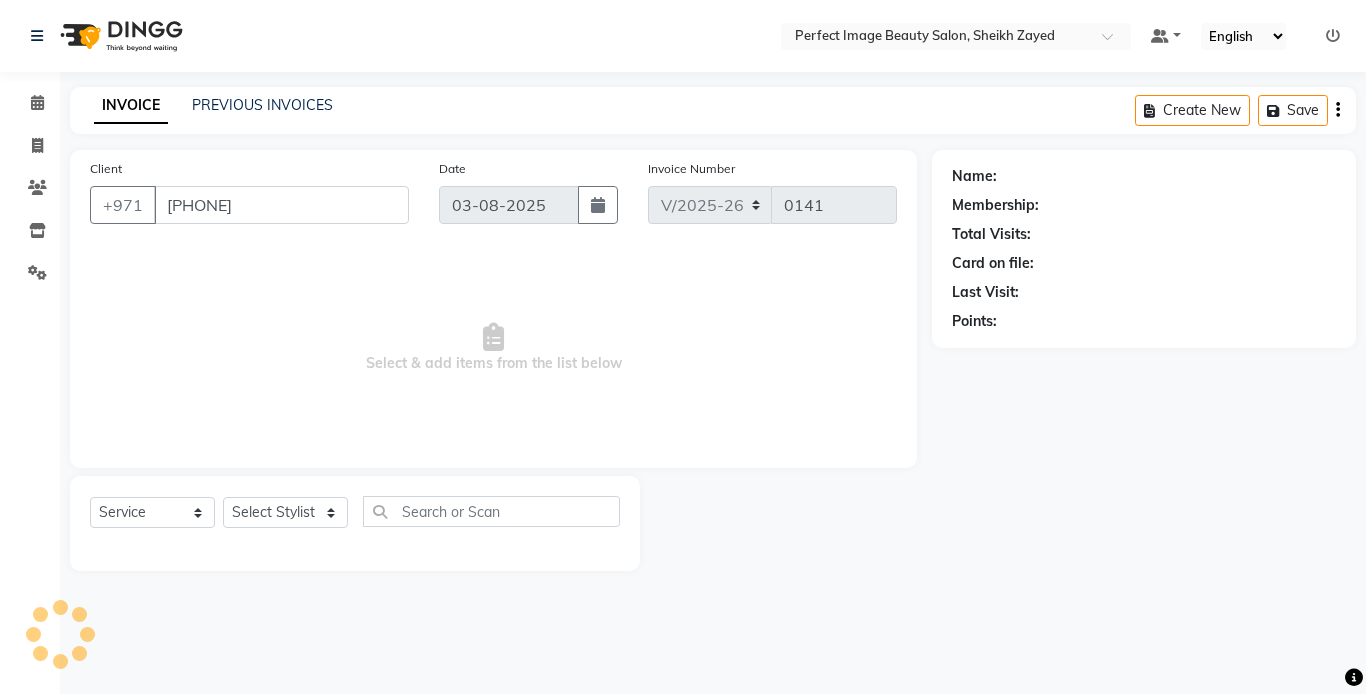 select on "85053" 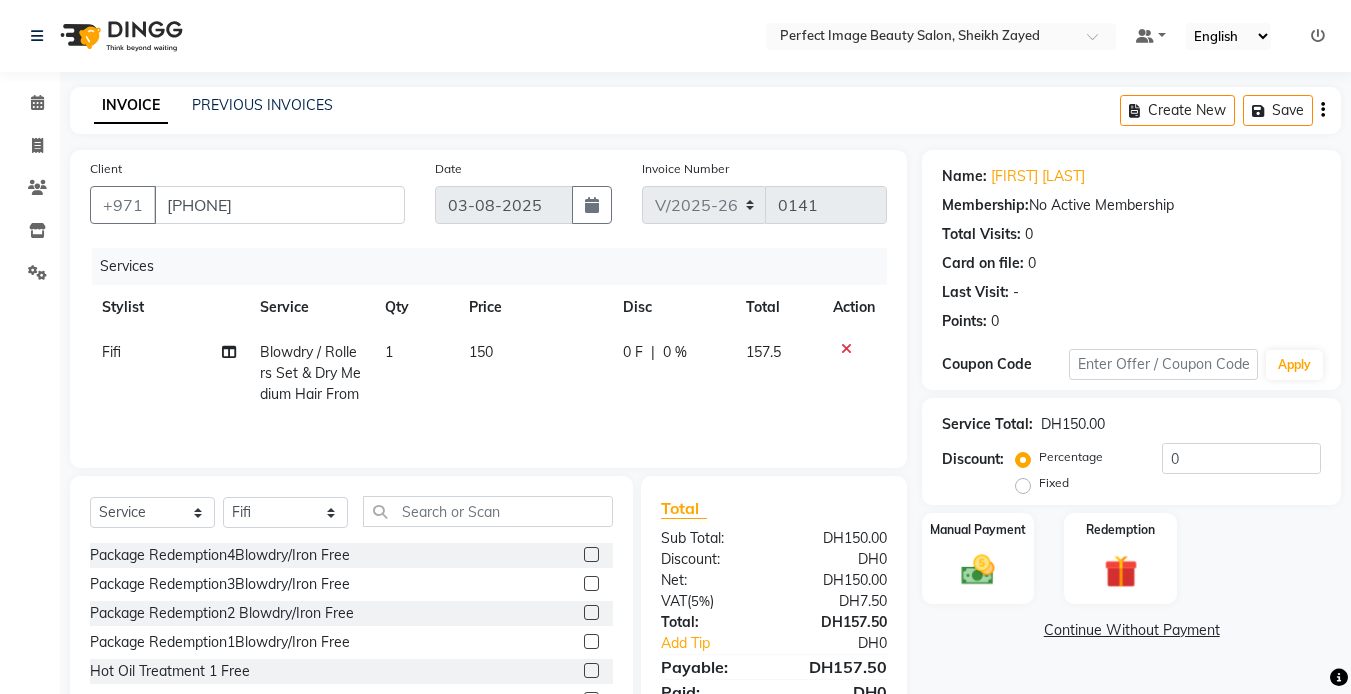 click on "150" 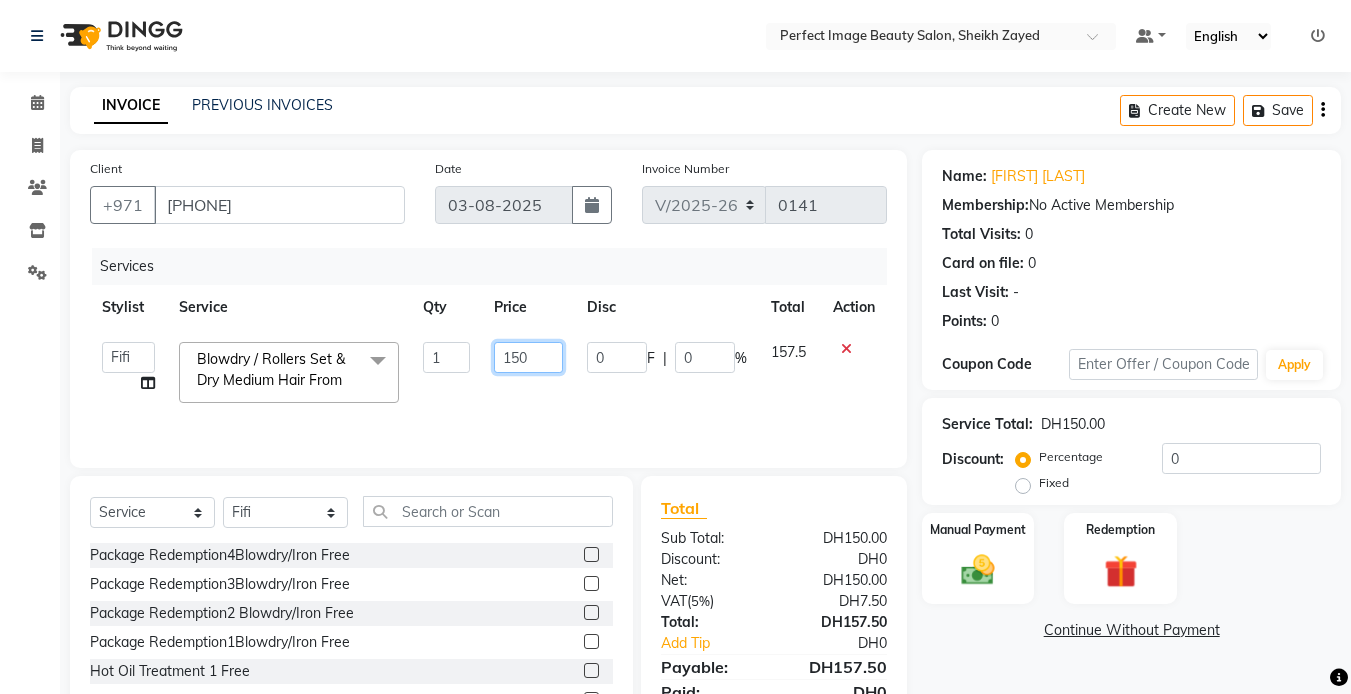 click on "150" 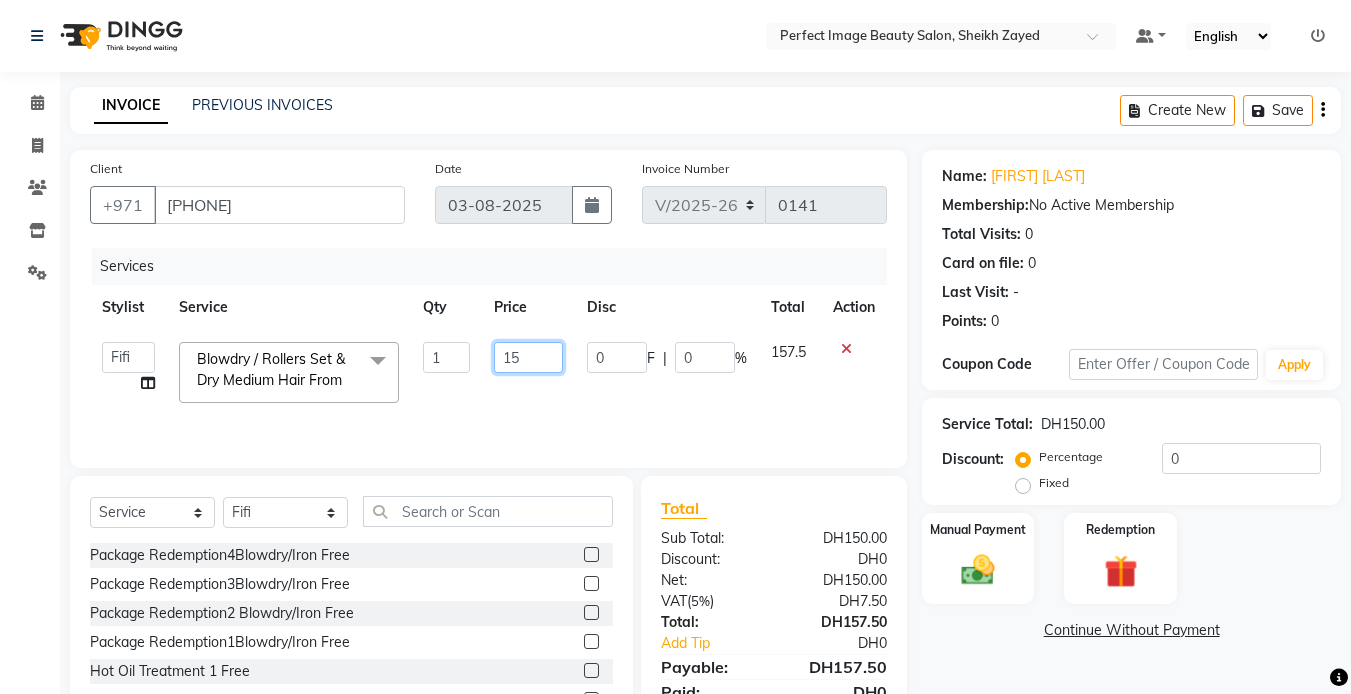 type on "1" 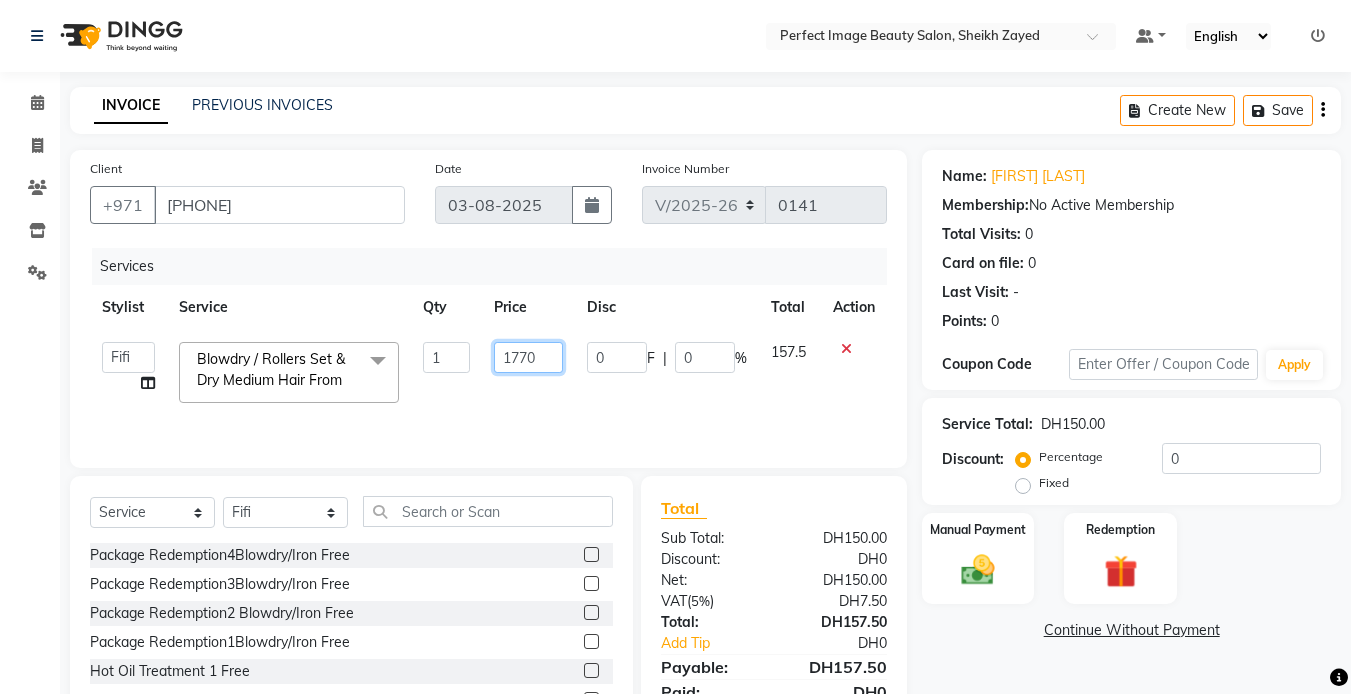 click on "1770" 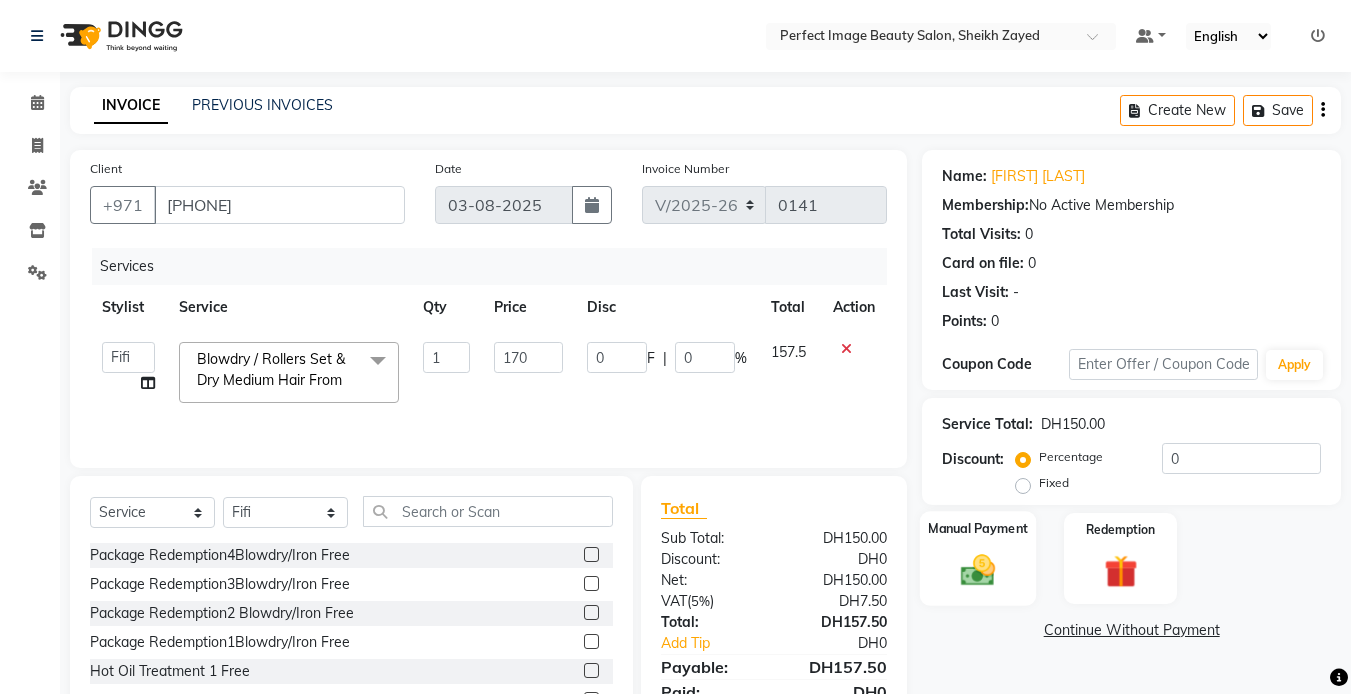 click 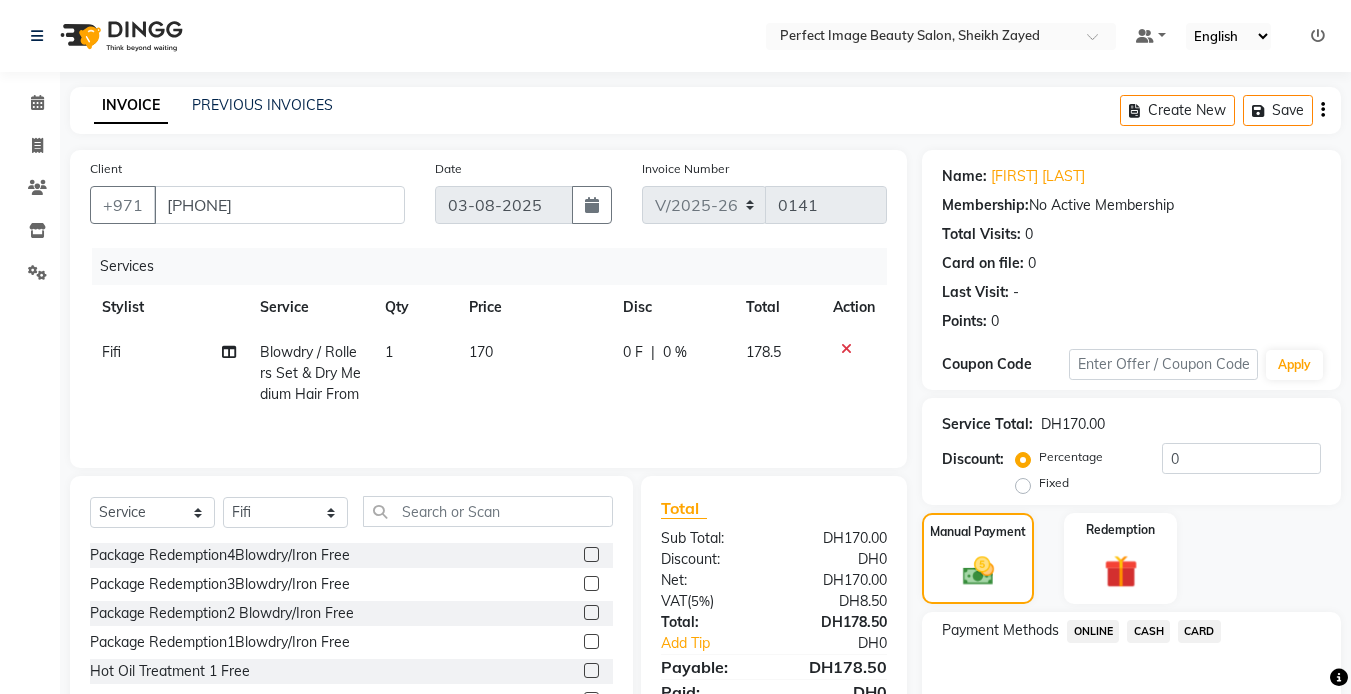 click on "CARD" 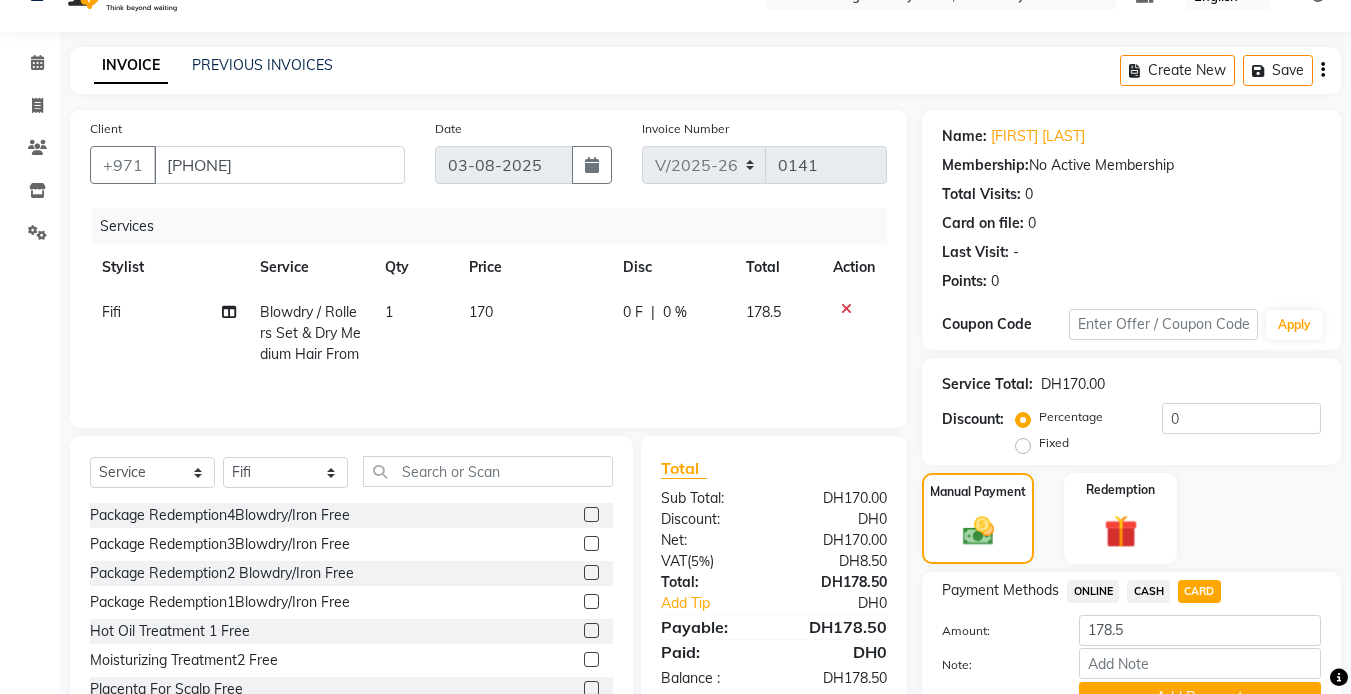 scroll, scrollTop: 138, scrollLeft: 0, axis: vertical 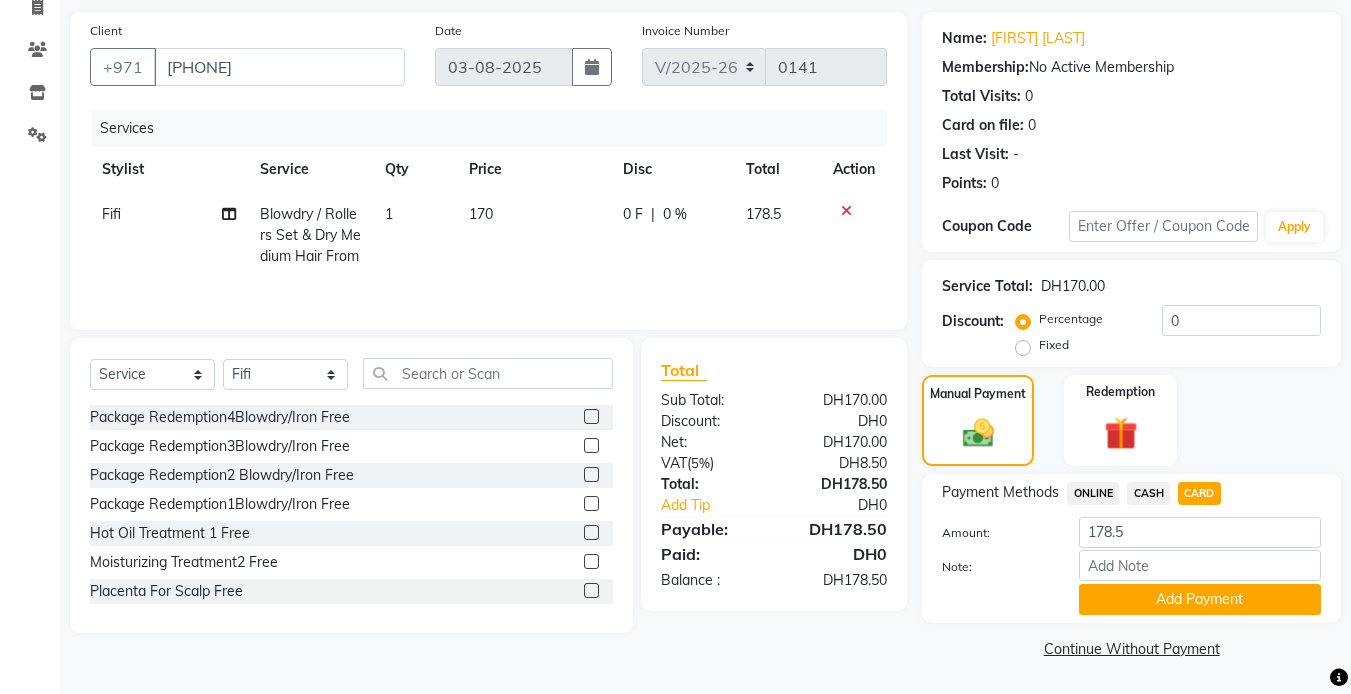 click on "Payment Methods  ONLINE   CASH   CARD  Amount: 178.5 Note: Add Payment" 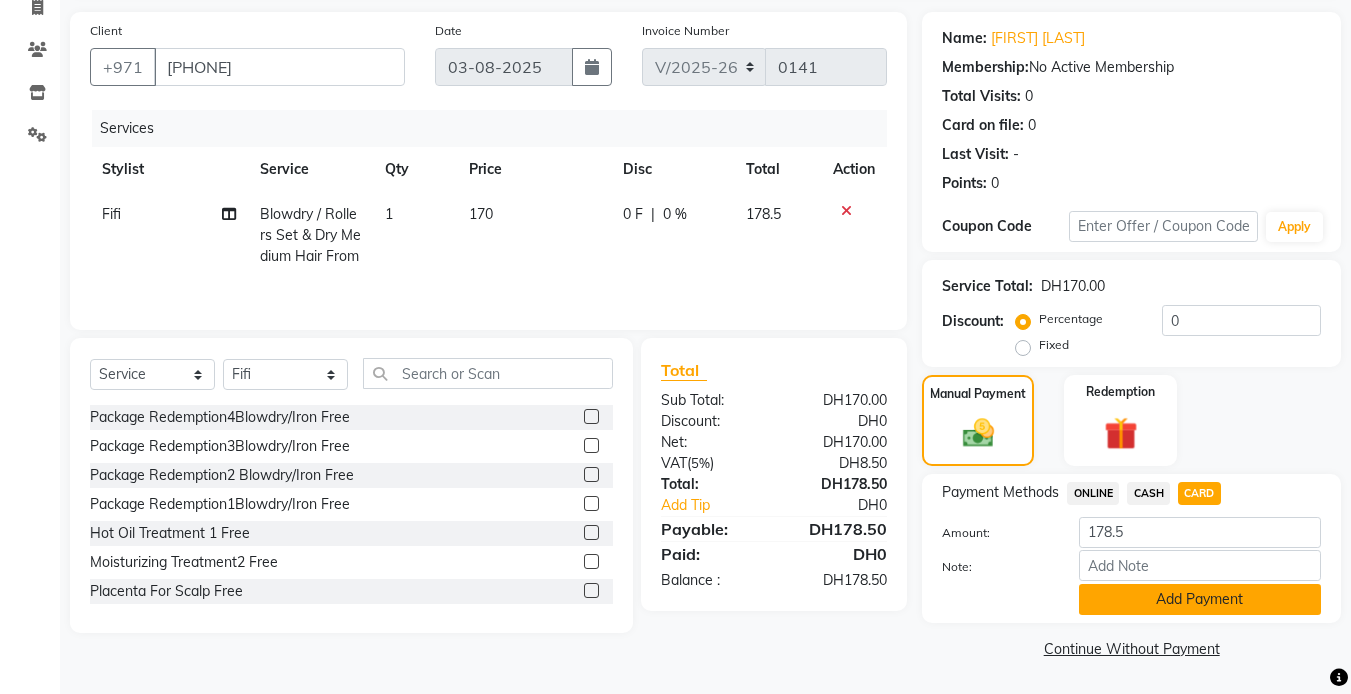 click on "Add Payment" 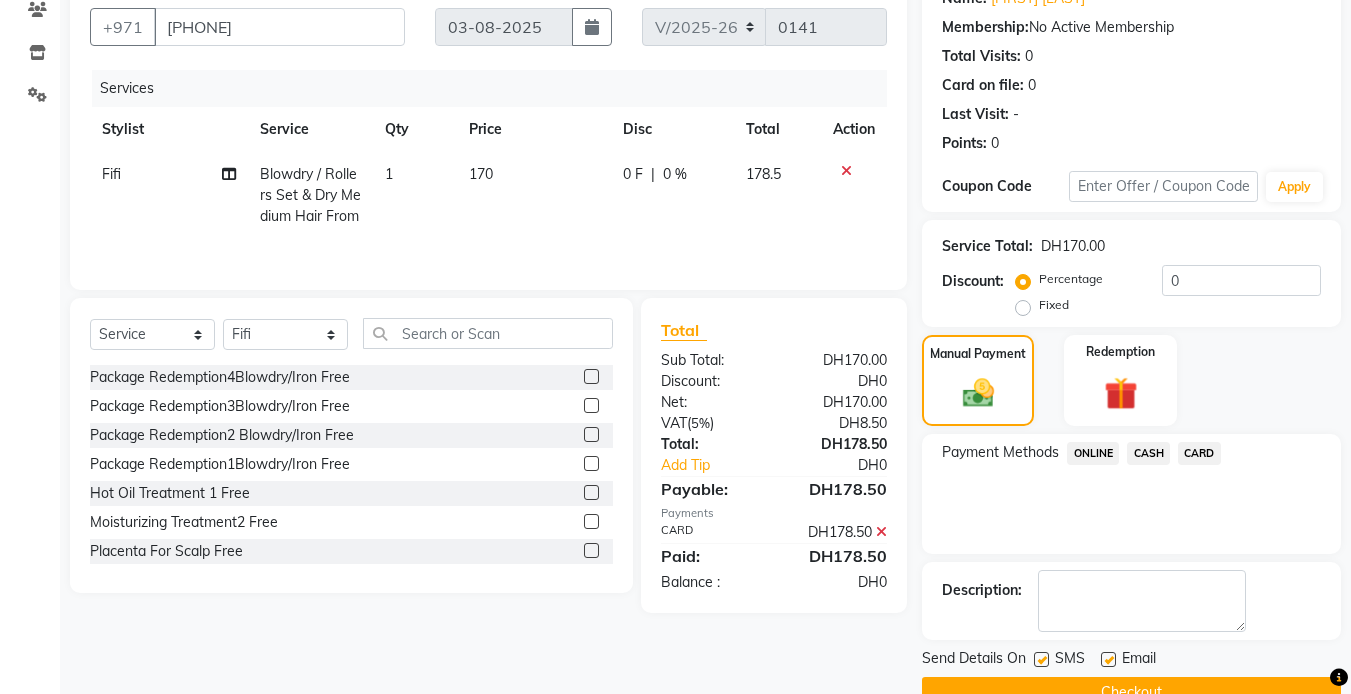 scroll, scrollTop: 222, scrollLeft: 0, axis: vertical 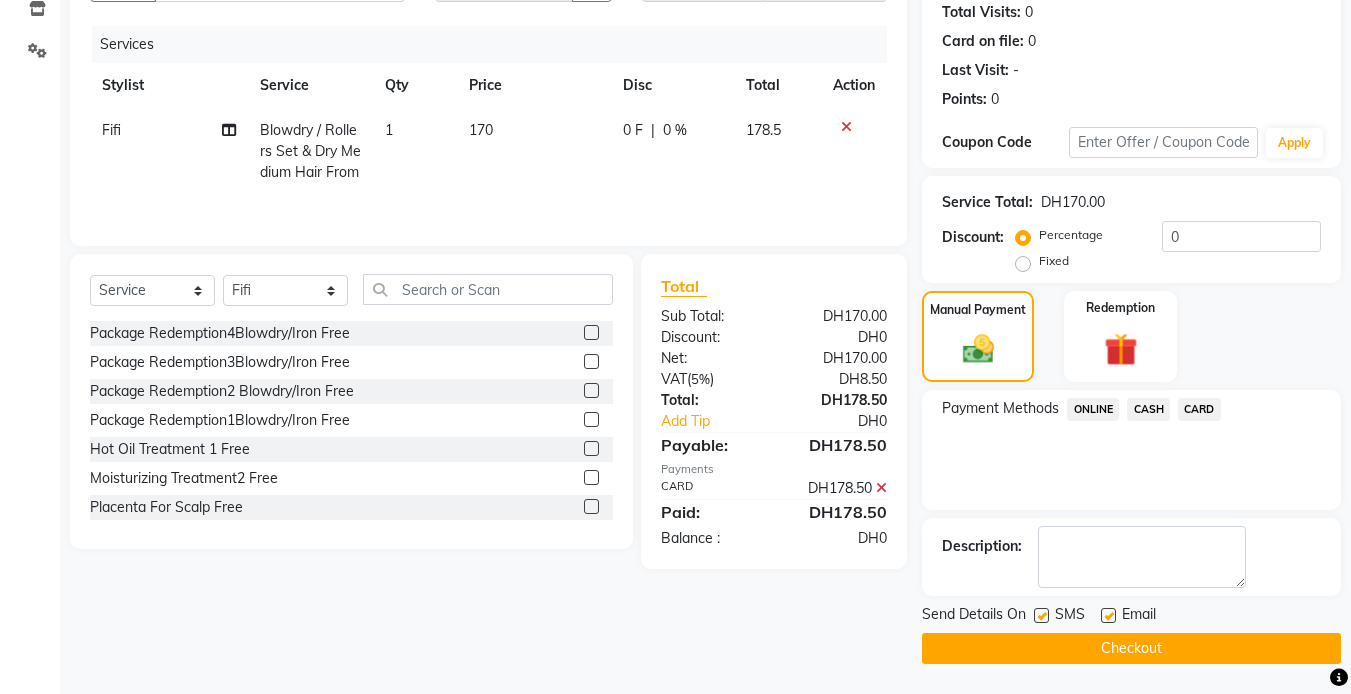 click 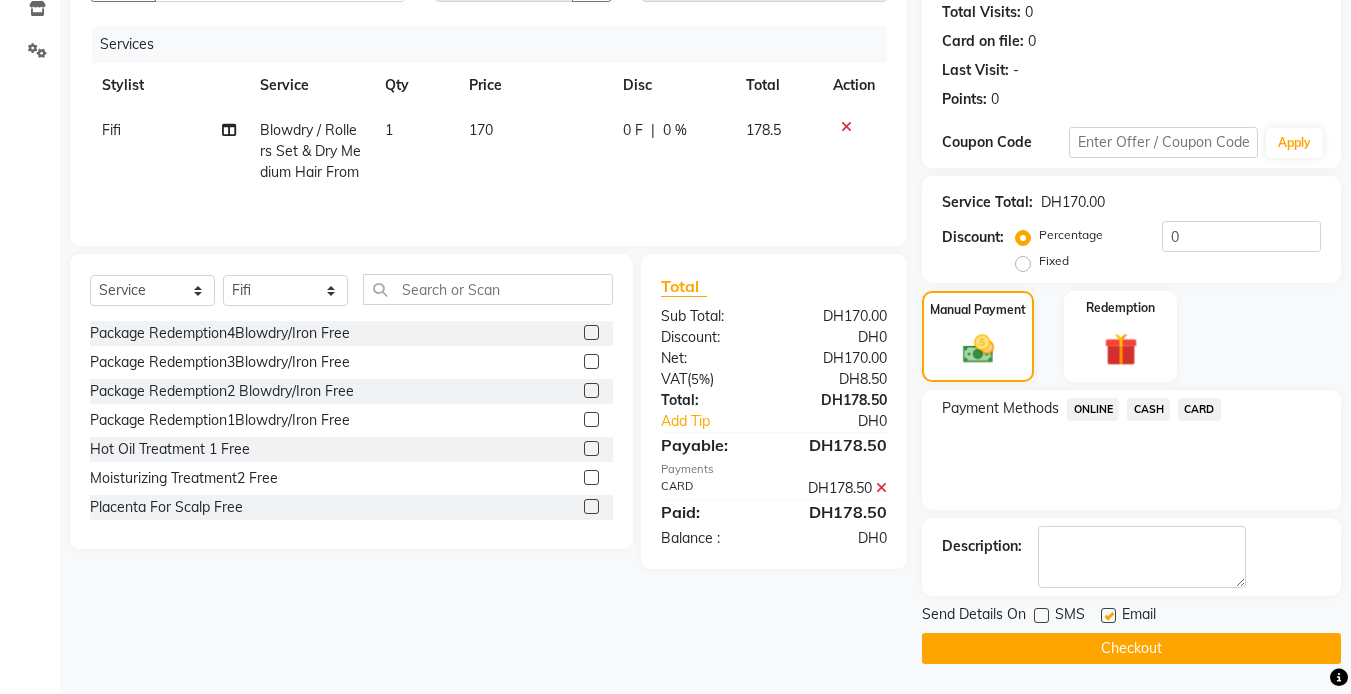 click on "Email" 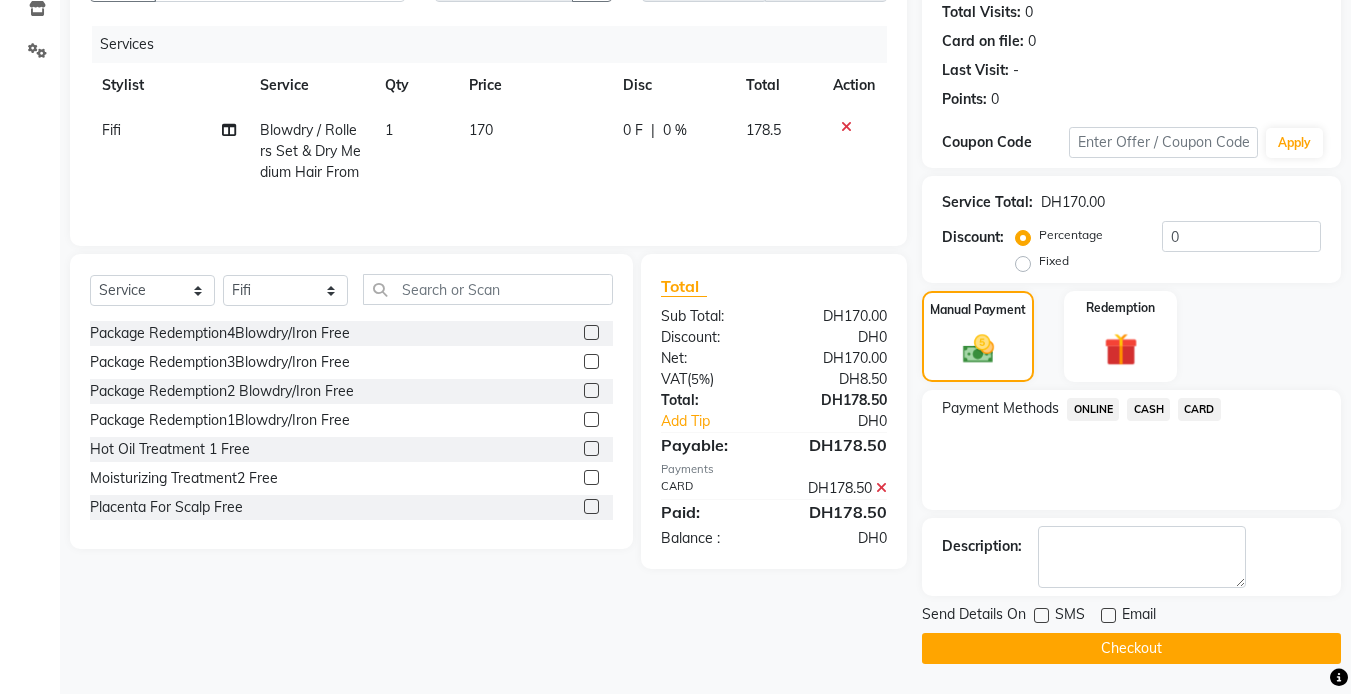 click on "Checkout" 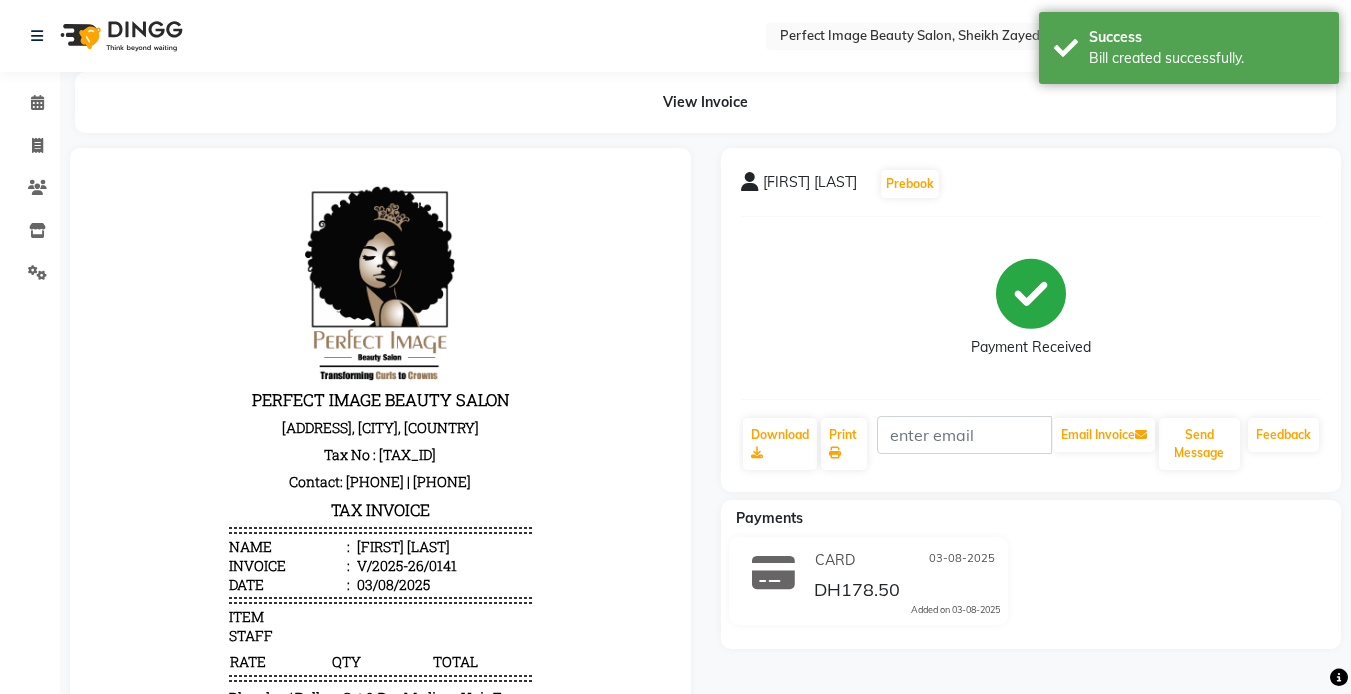 scroll, scrollTop: 0, scrollLeft: 0, axis: both 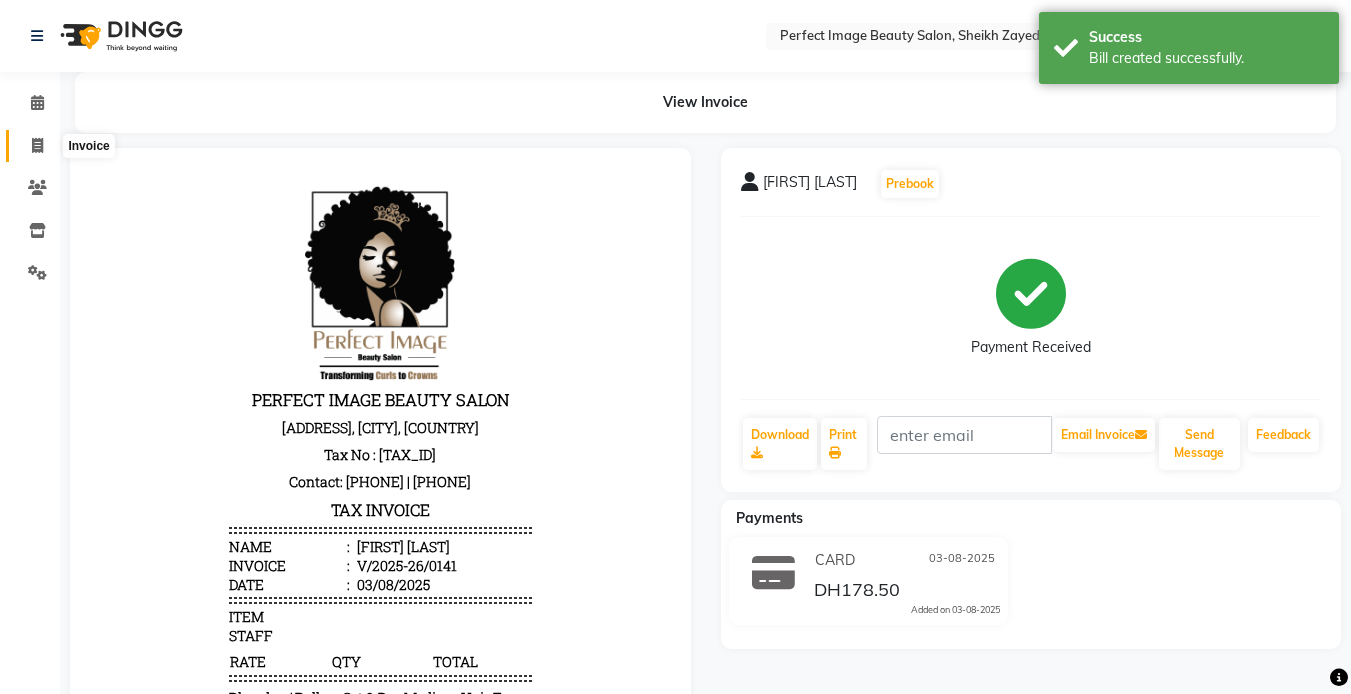 click 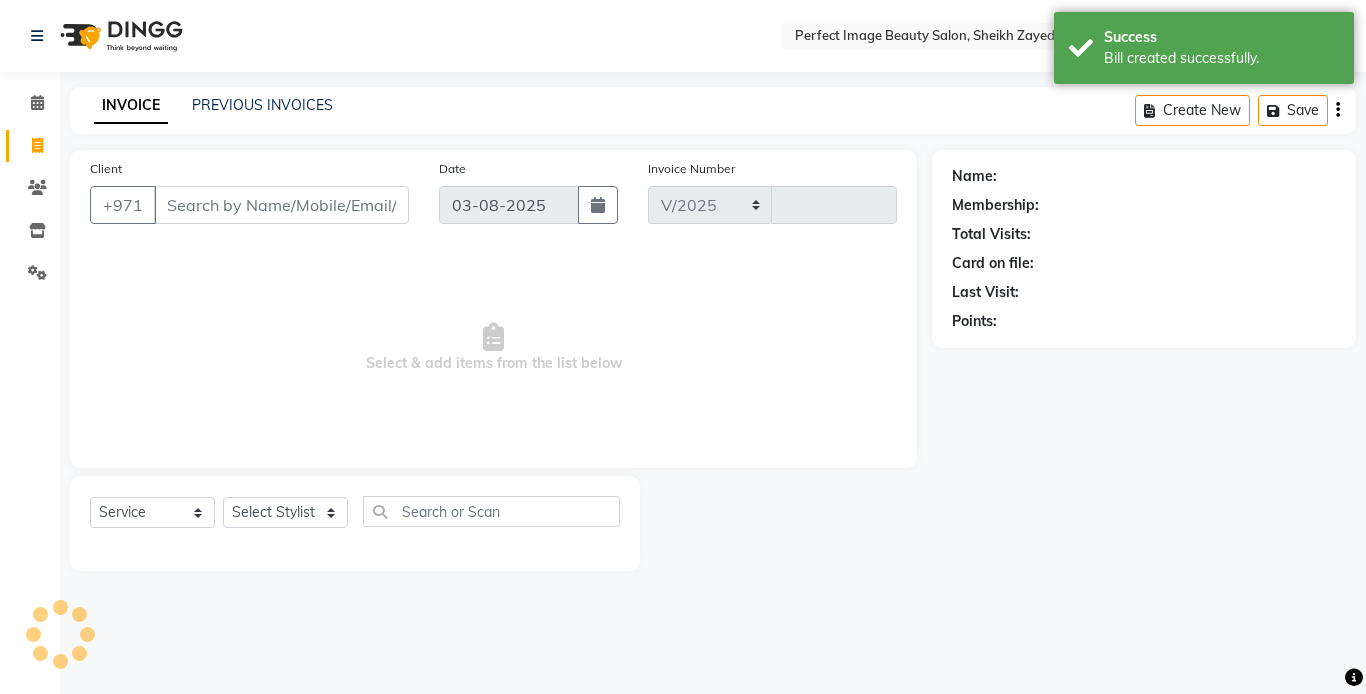 select on "8564" 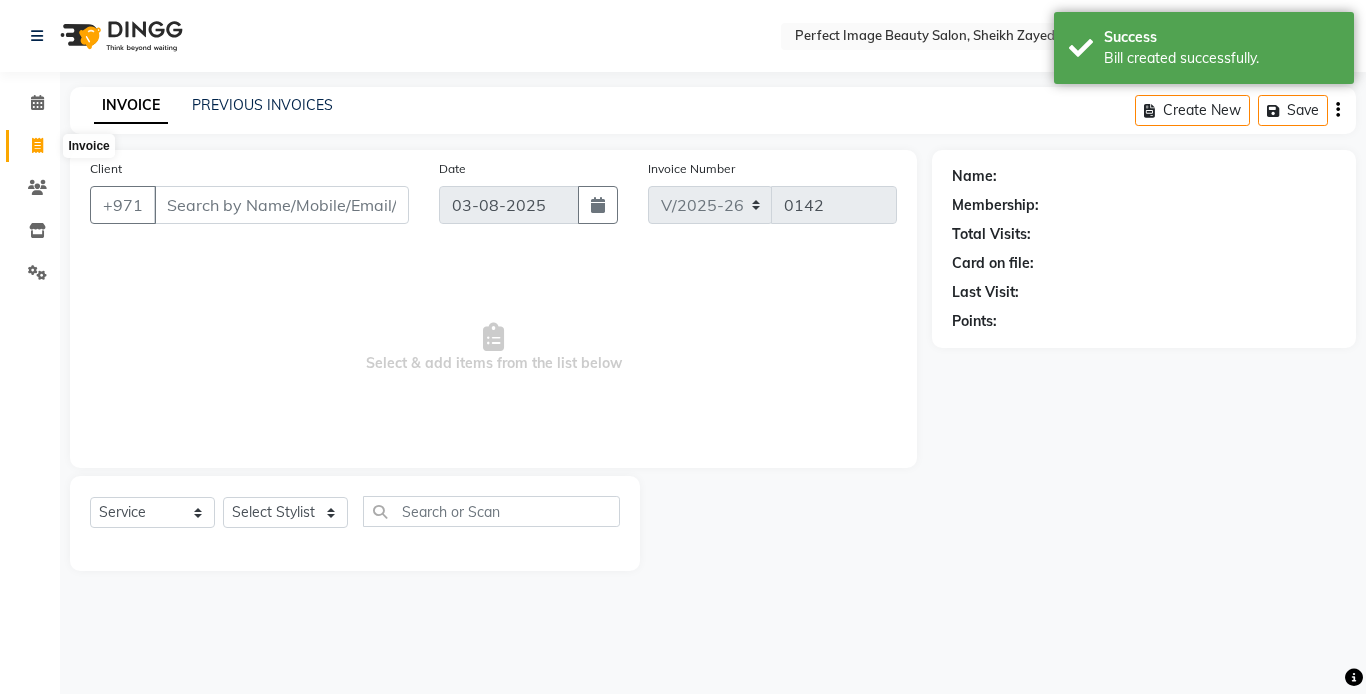 click 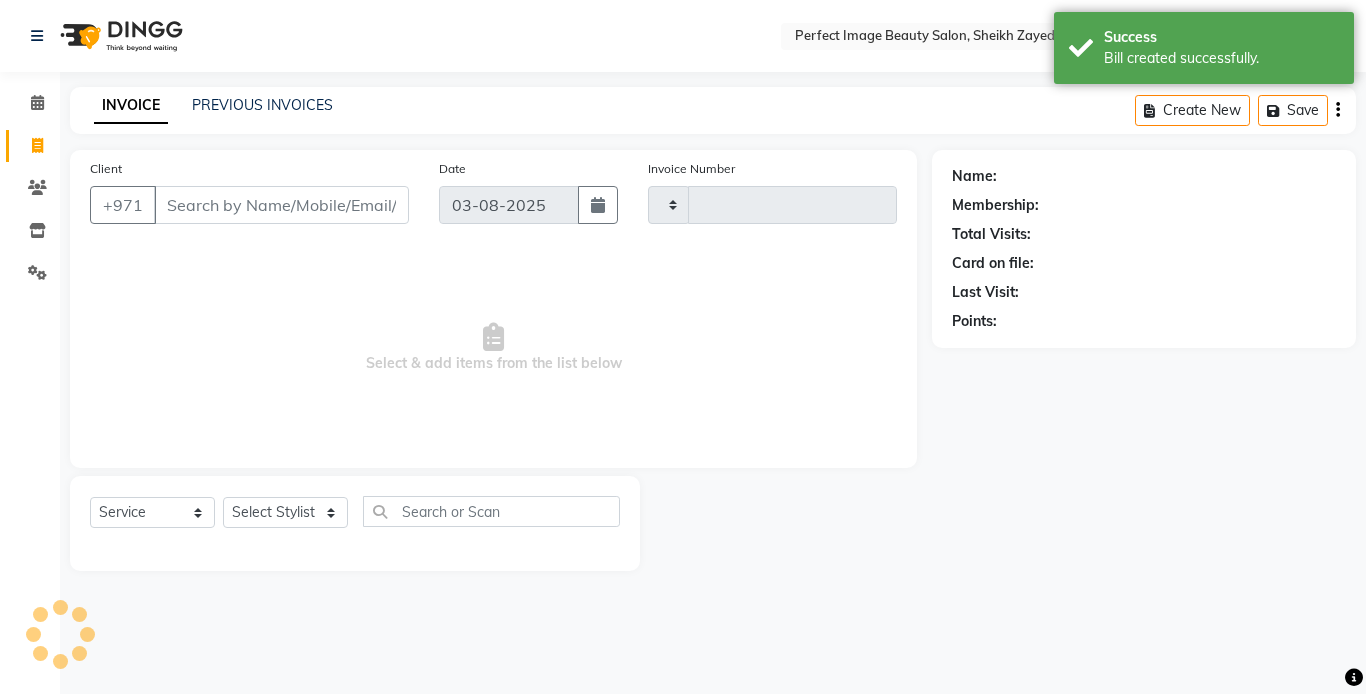 type on "0142" 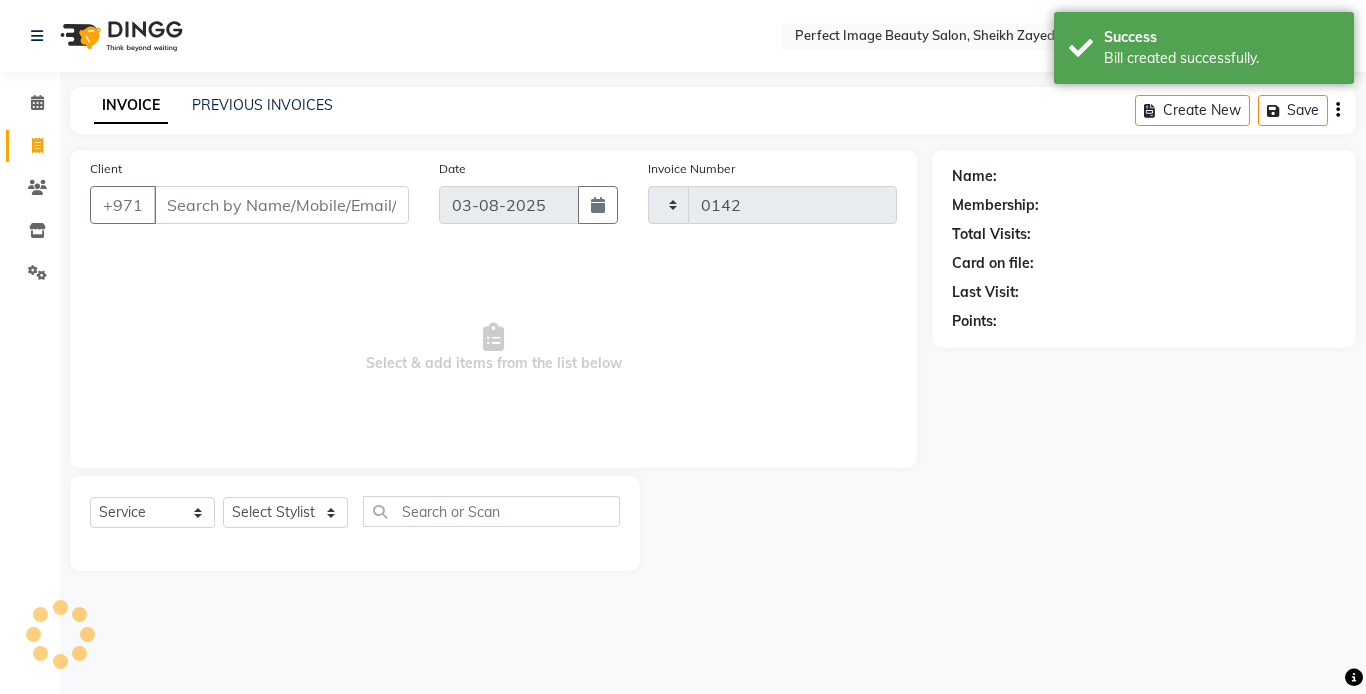 select on "8564" 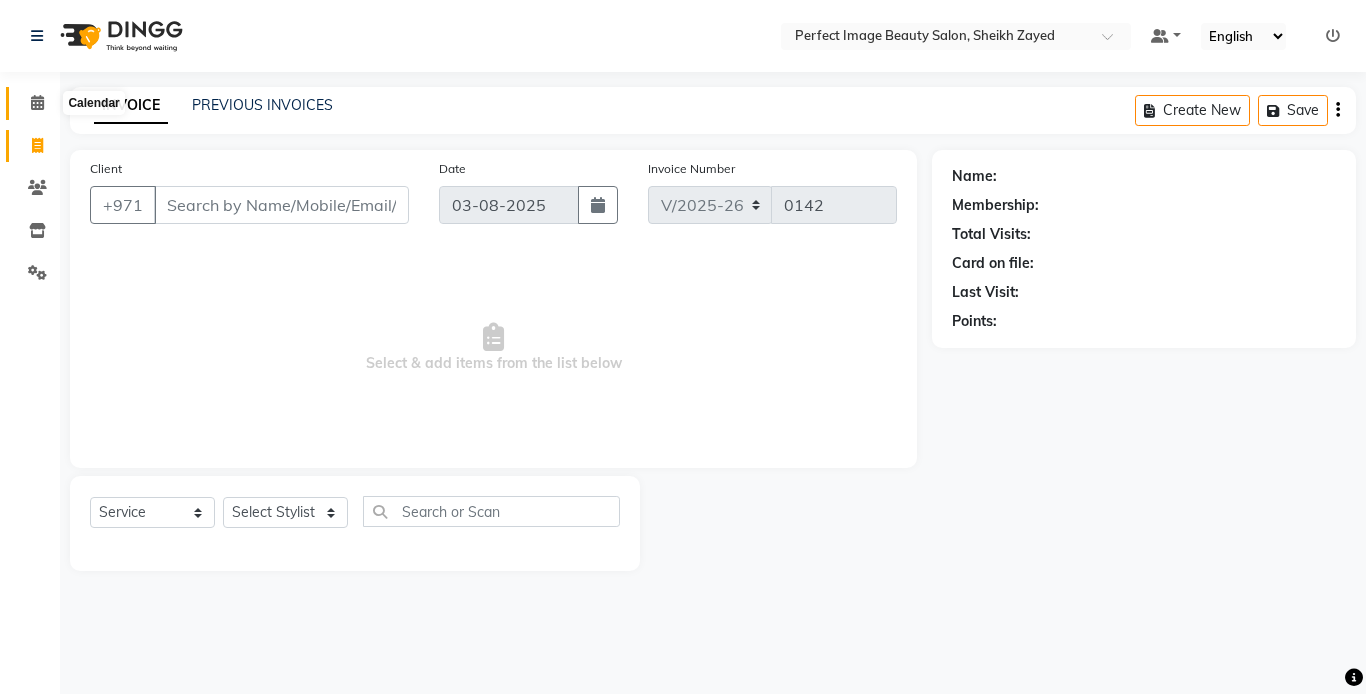 click 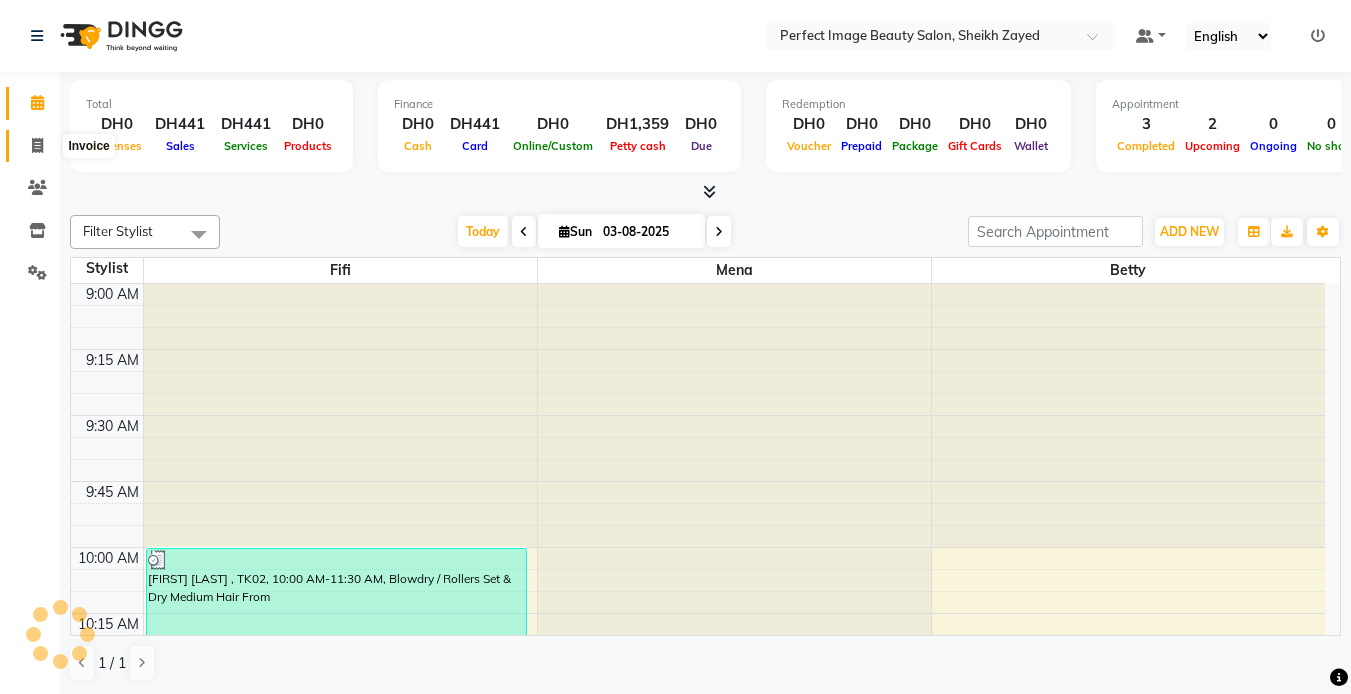 scroll, scrollTop: 2377, scrollLeft: 0, axis: vertical 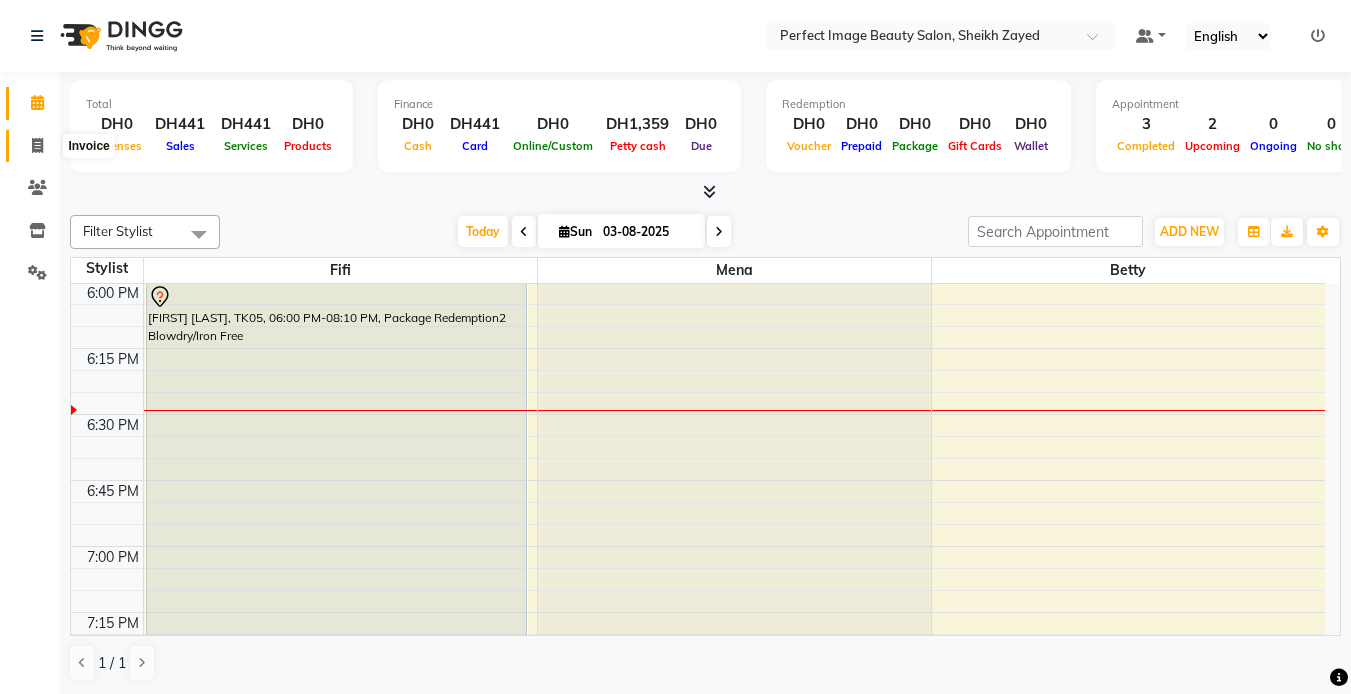 click 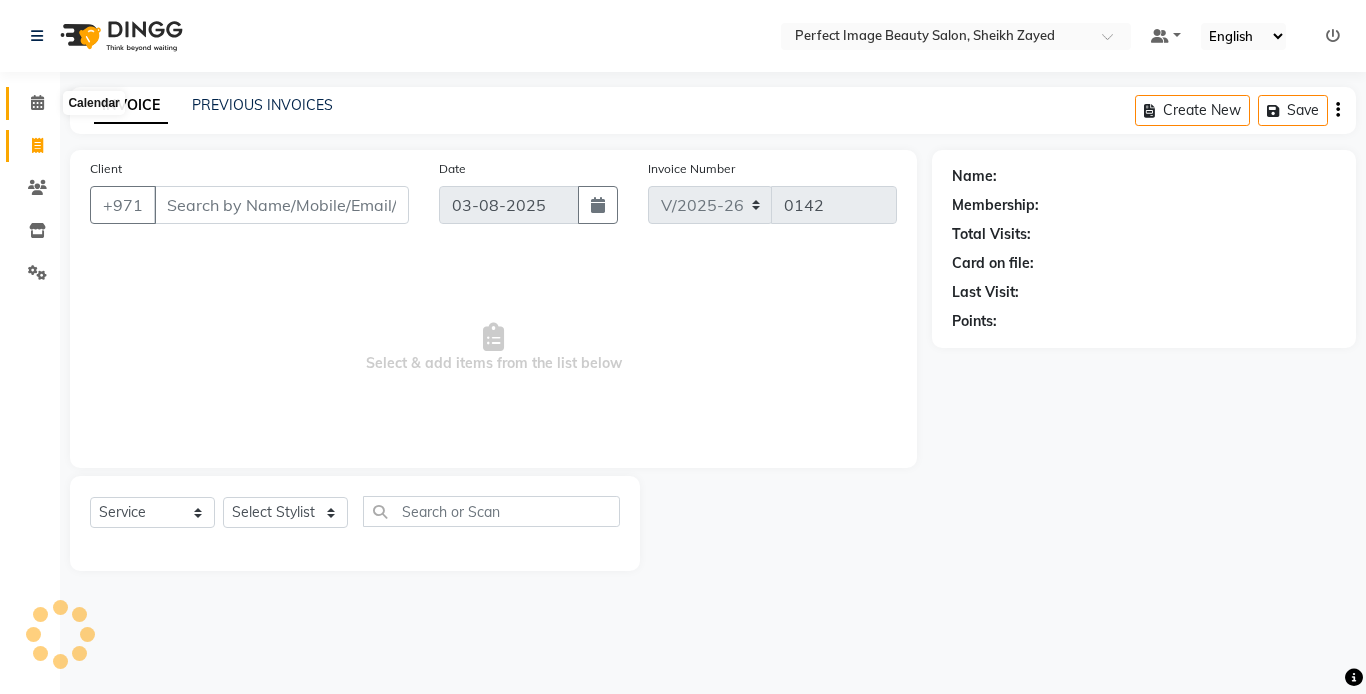 click 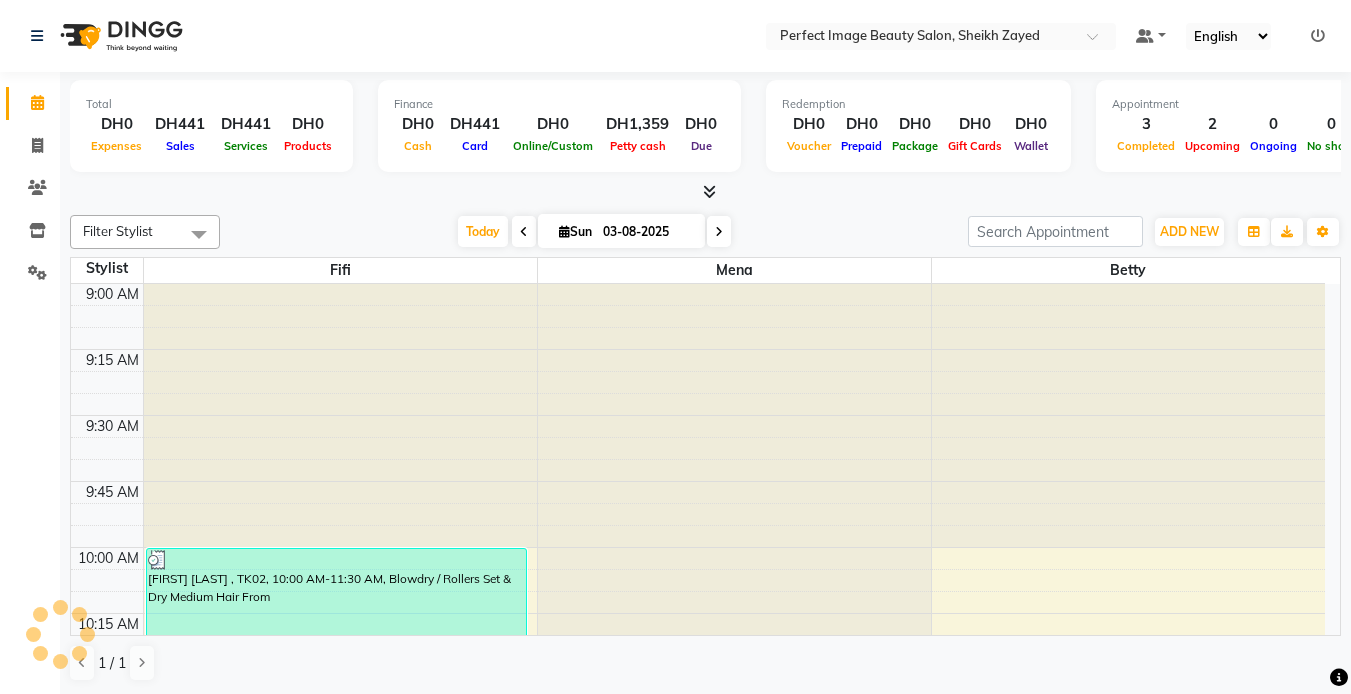 scroll, scrollTop: 0, scrollLeft: 0, axis: both 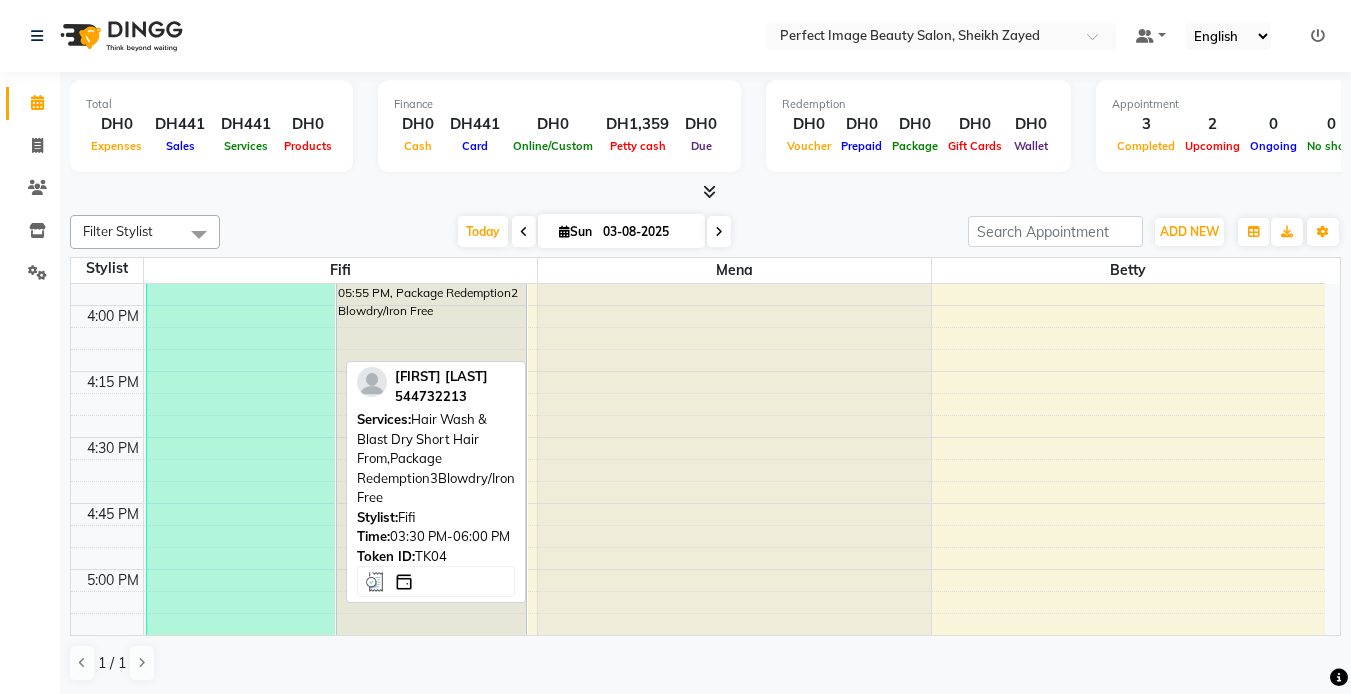 click on "[FIRST] [LAST], TK04, 03:30 PM-06:00 PM, Hair Wash & Blast Dry Short Hair From,Package Redemption3Blowdry/Iron Free" at bounding box center (241, 503) 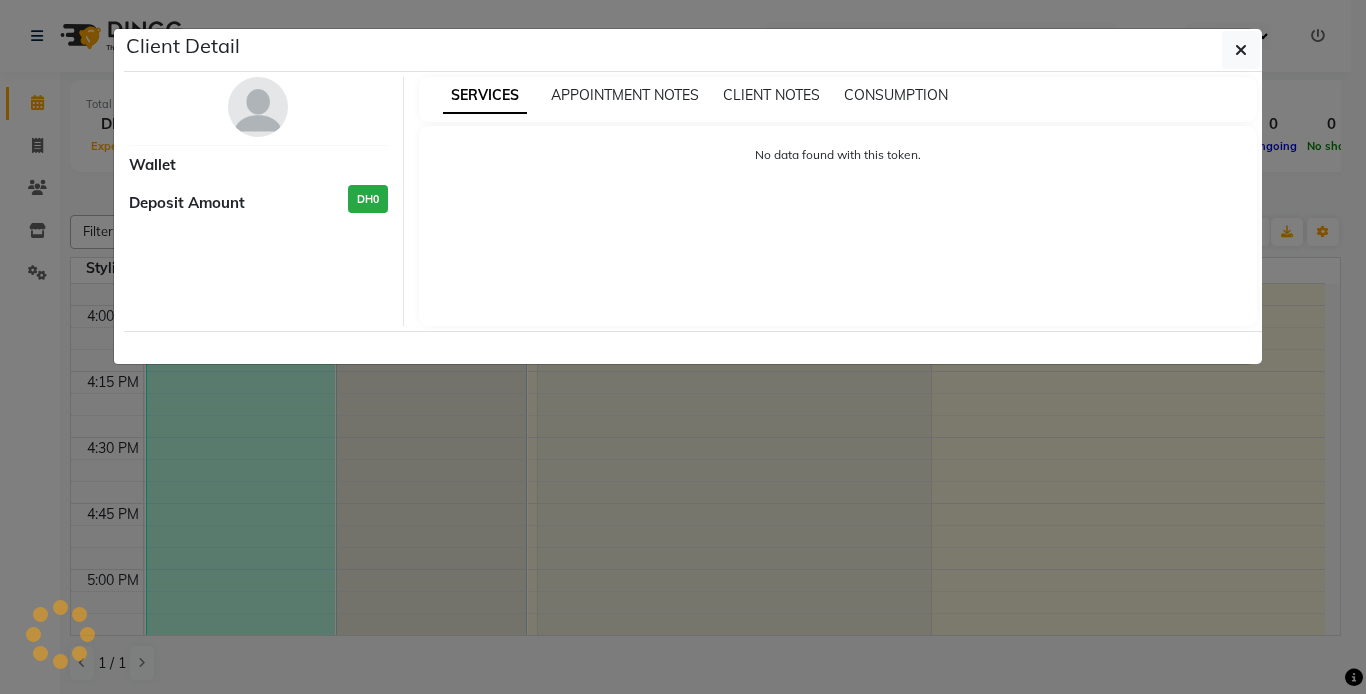 select on "3" 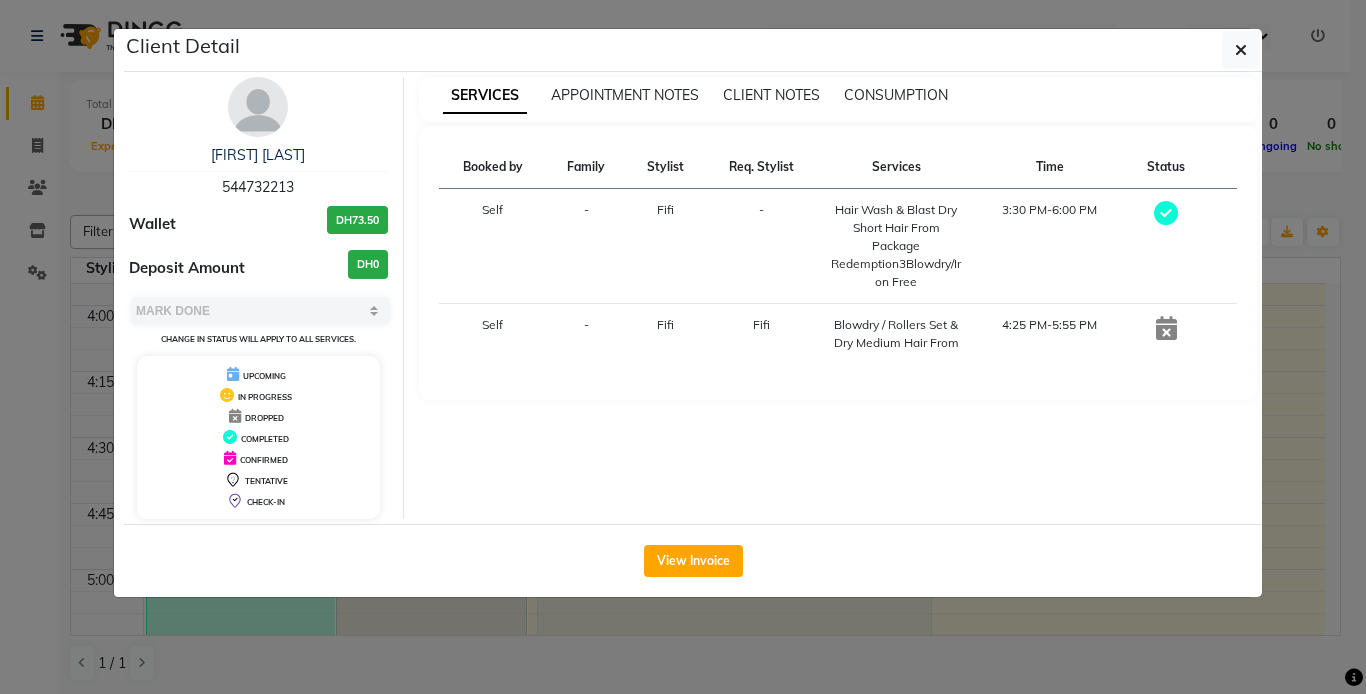 drag, startPoint x: 233, startPoint y: 561, endPoint x: 480, endPoint y: 547, distance: 247.39644 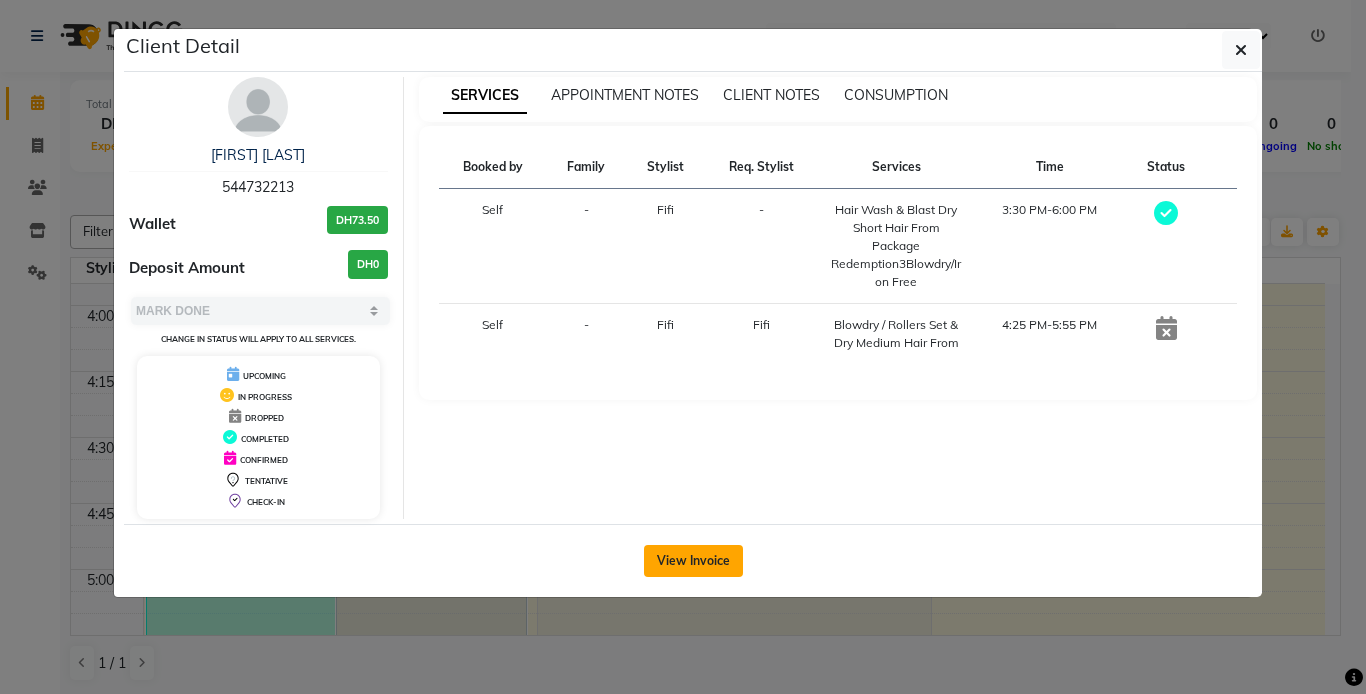click on "View Invoice" 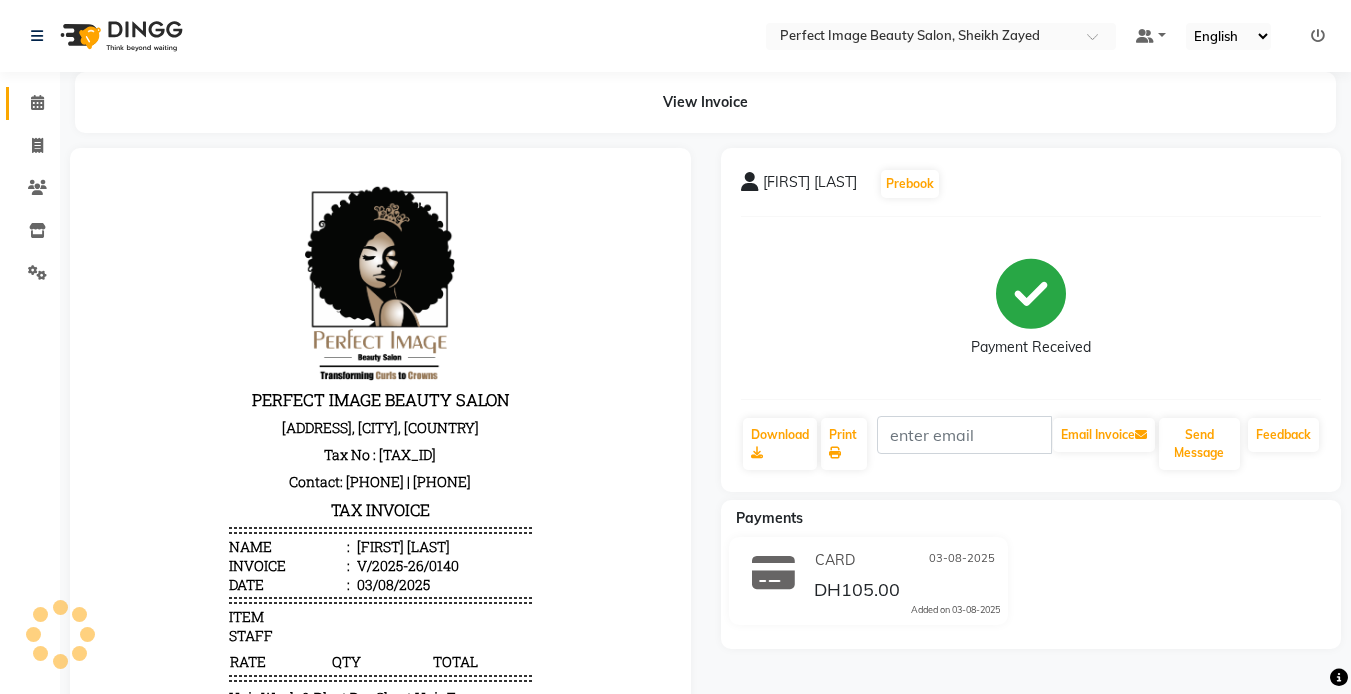 scroll, scrollTop: 0, scrollLeft: 0, axis: both 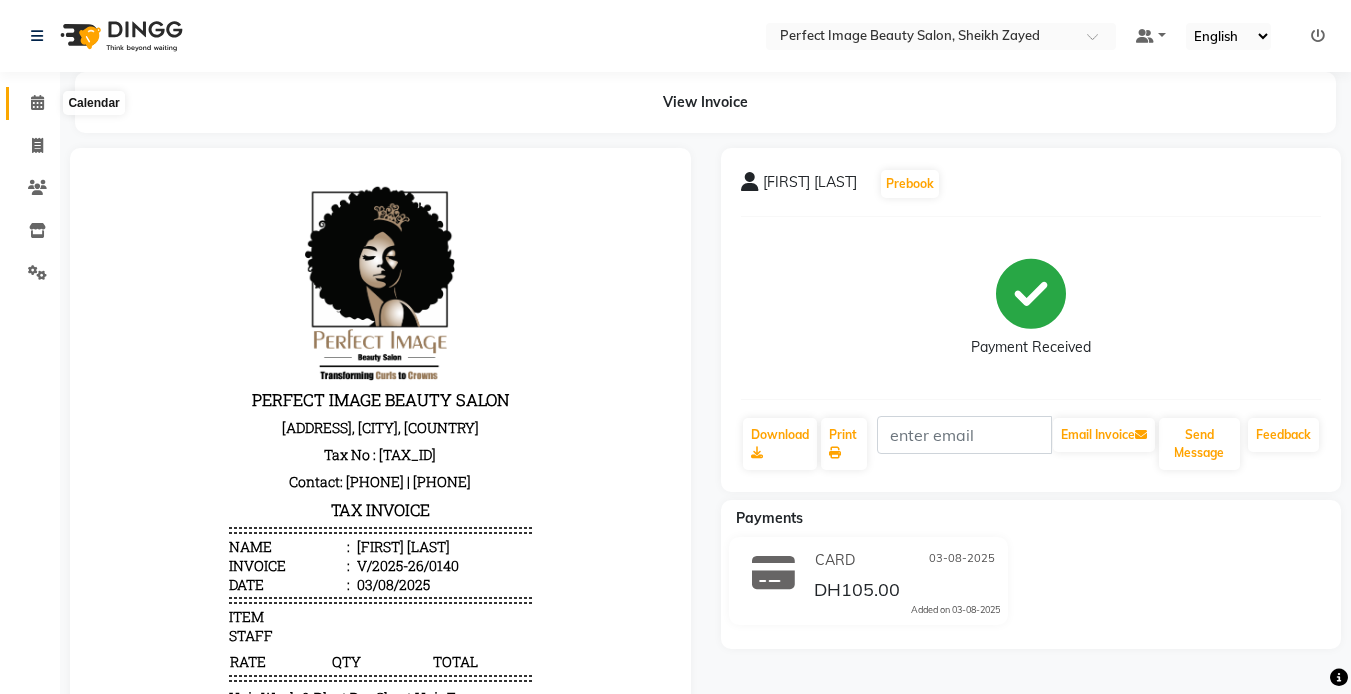 click 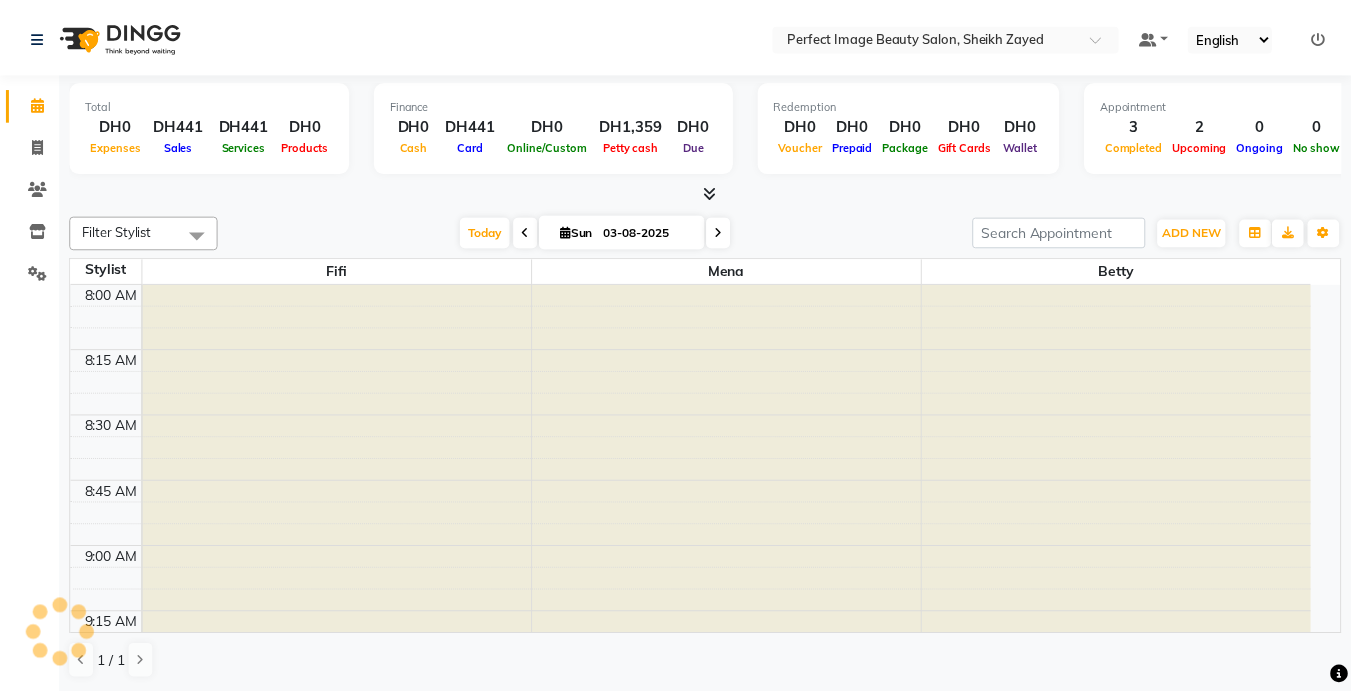 scroll, scrollTop: 0, scrollLeft: 0, axis: both 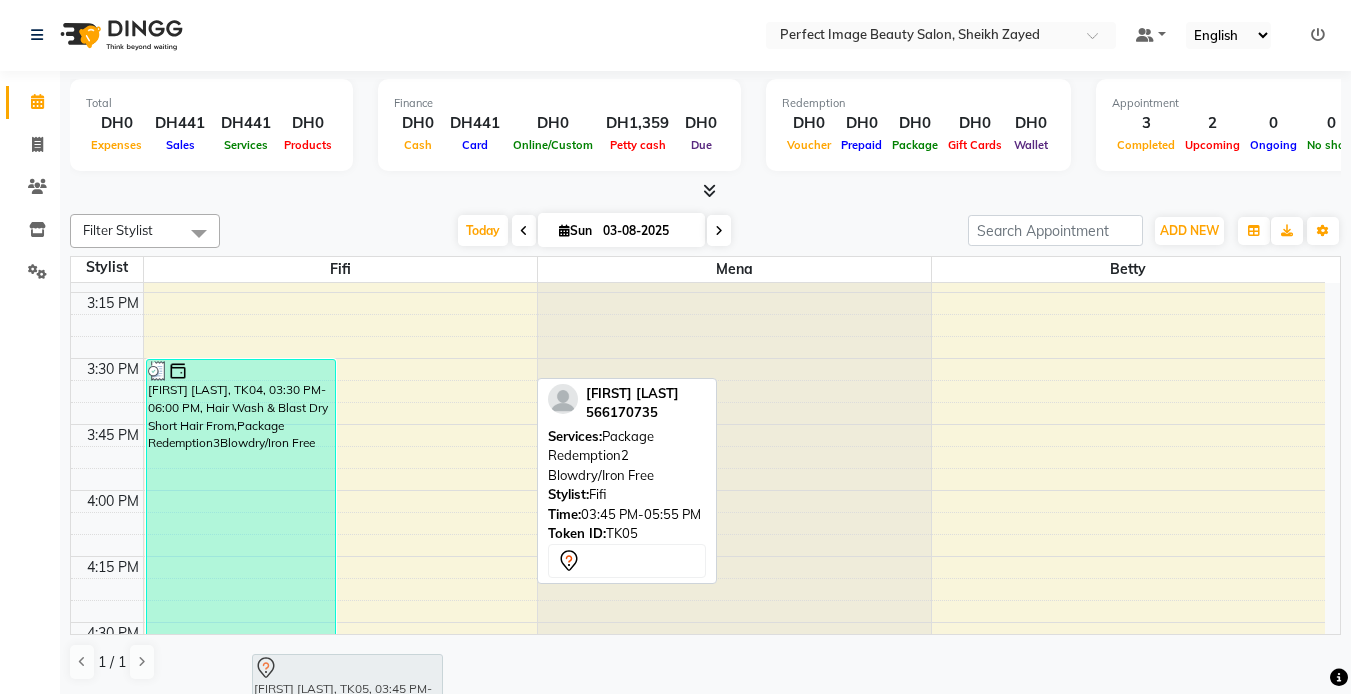 drag, startPoint x: 465, startPoint y: 505, endPoint x: 356, endPoint y: 733, distance: 252.71526 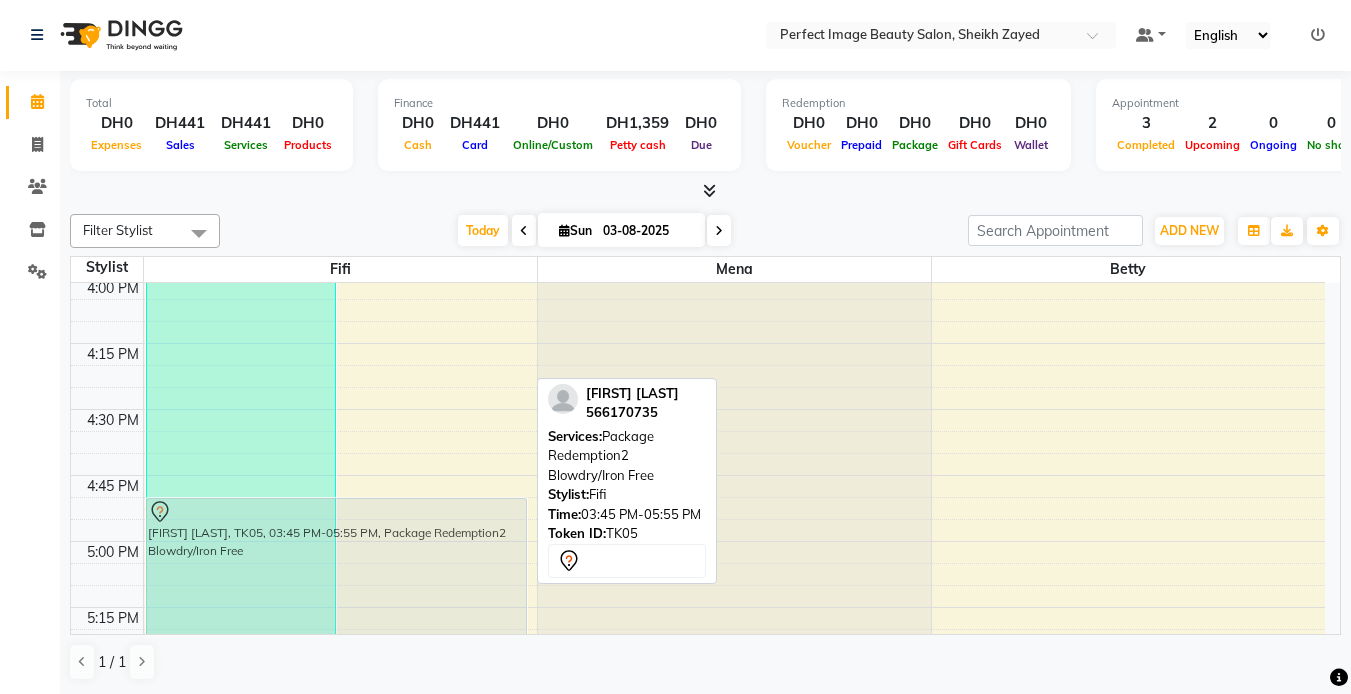 scroll, scrollTop: 1868, scrollLeft: 0, axis: vertical 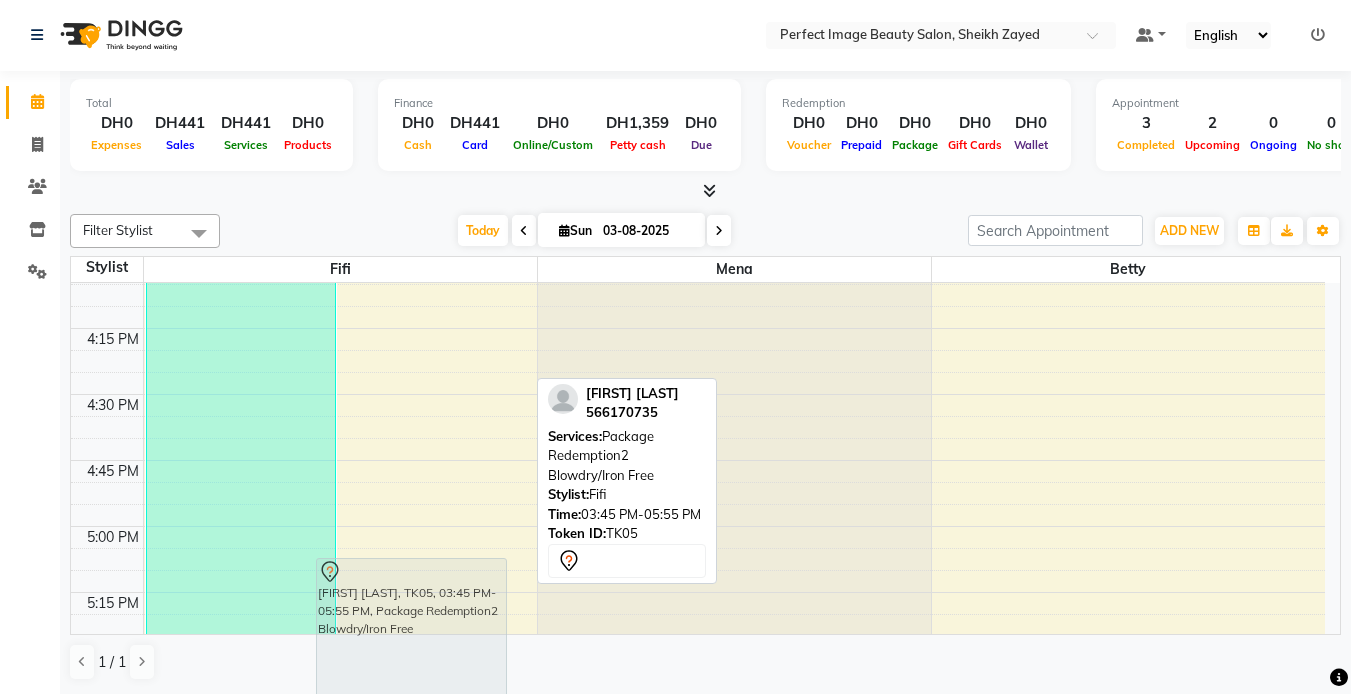 drag, startPoint x: 406, startPoint y: 308, endPoint x: 386, endPoint y: 633, distance: 325.6148 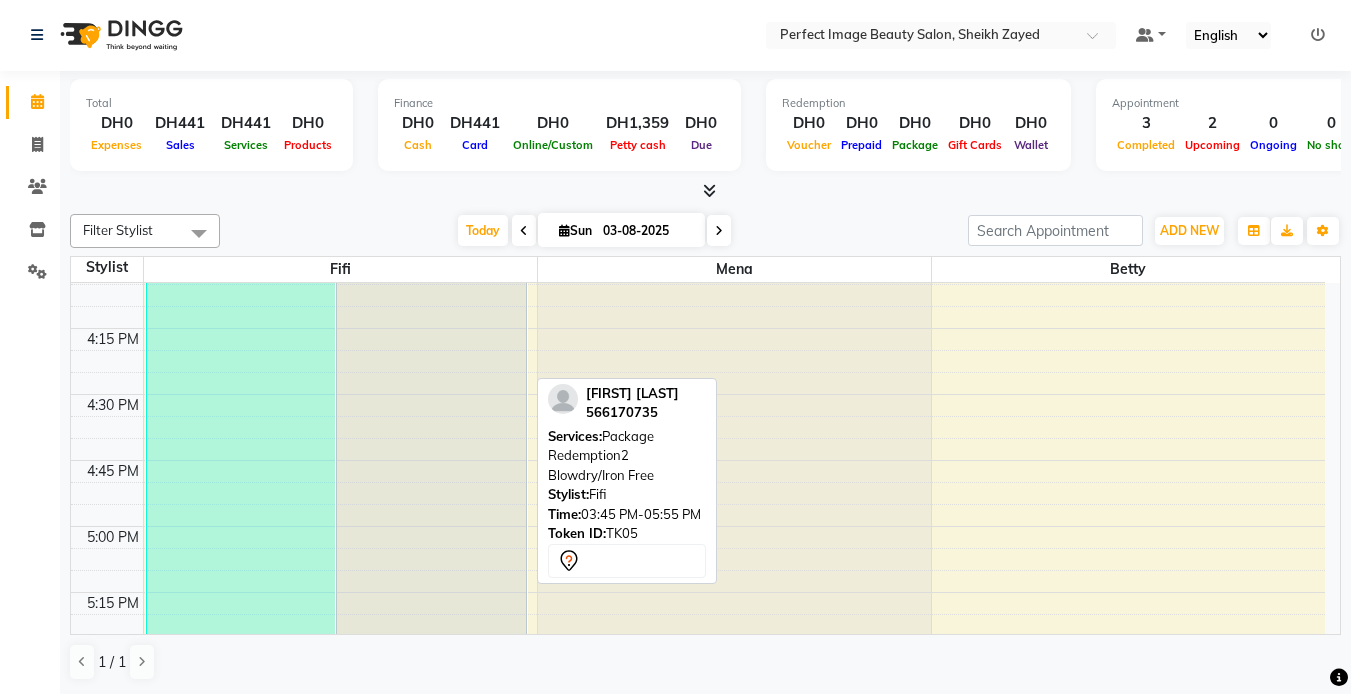 click on "[FIRST] [LAST], TK05, 03:45 PM-05:55 PM, Package Redemption2 Blowdry/Iron Free" at bounding box center [431, 482] 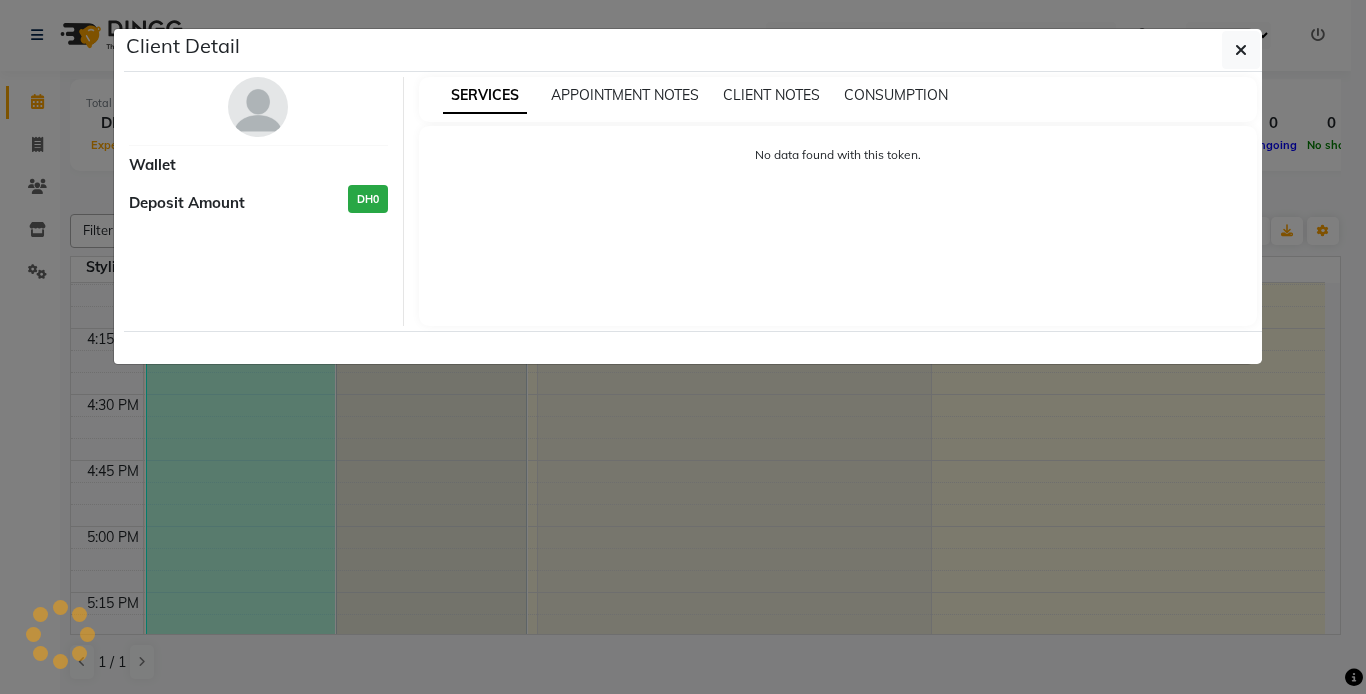 select on "7" 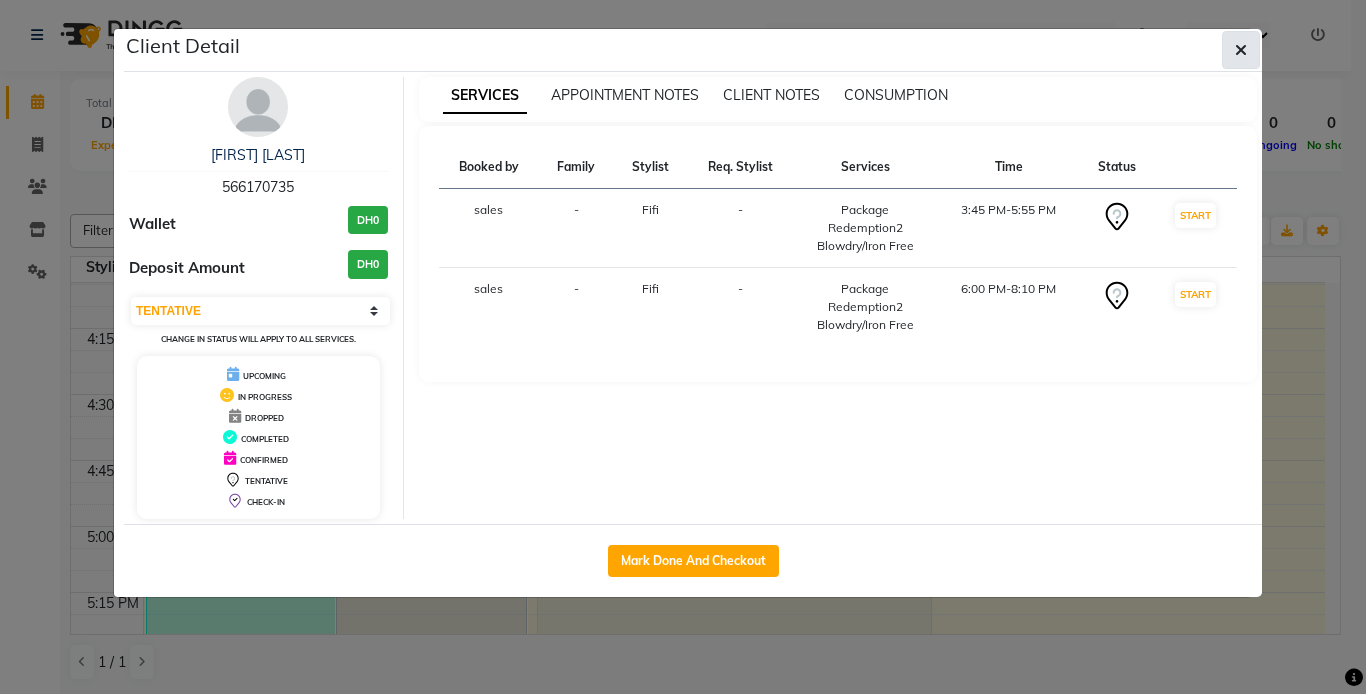 click 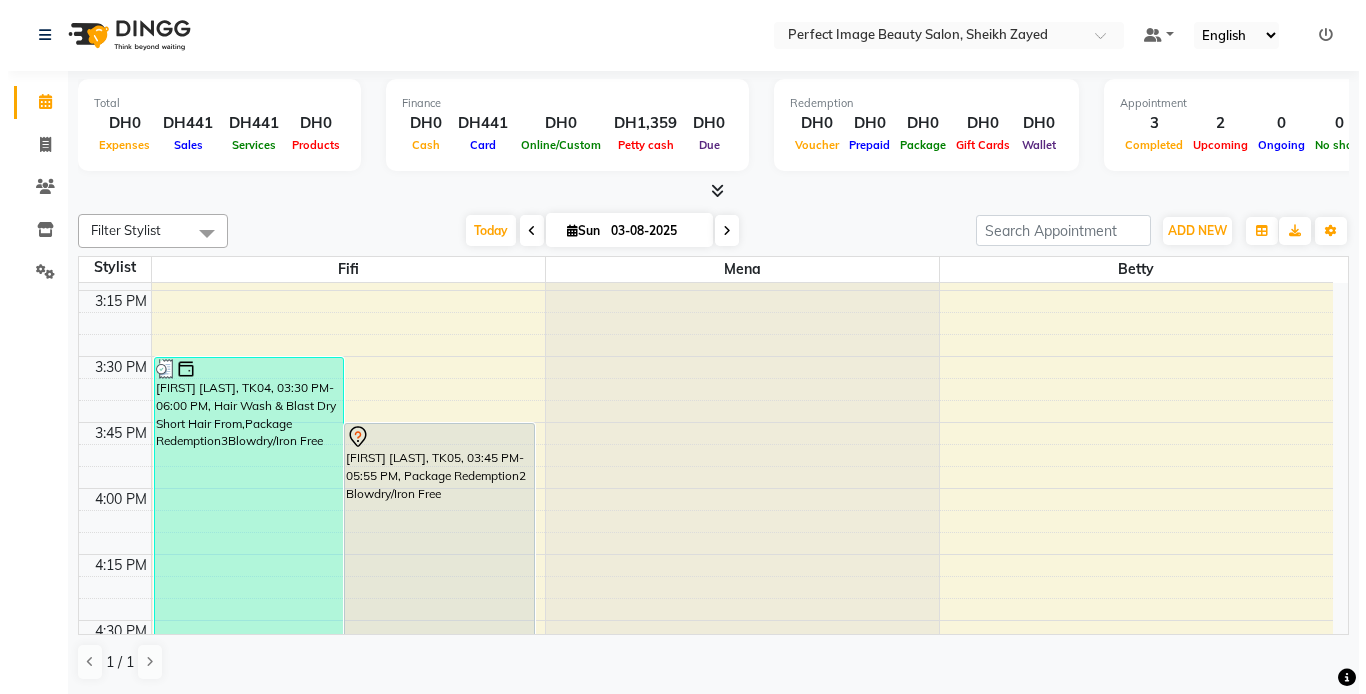 scroll, scrollTop: 1535, scrollLeft: 0, axis: vertical 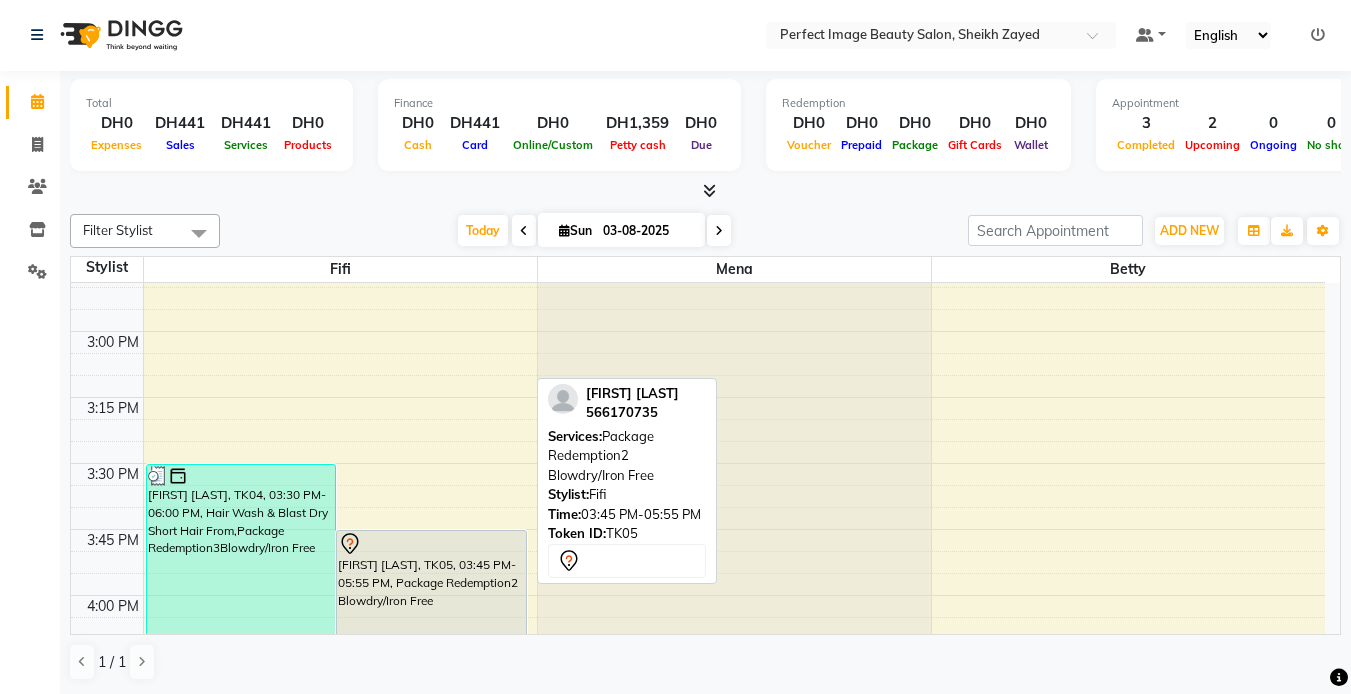 click on "[FIRST] [LAST], TK05, 03:45 PM-05:55 PM, Package Redemption2 Blowdry/Iron Free" at bounding box center [431, 815] 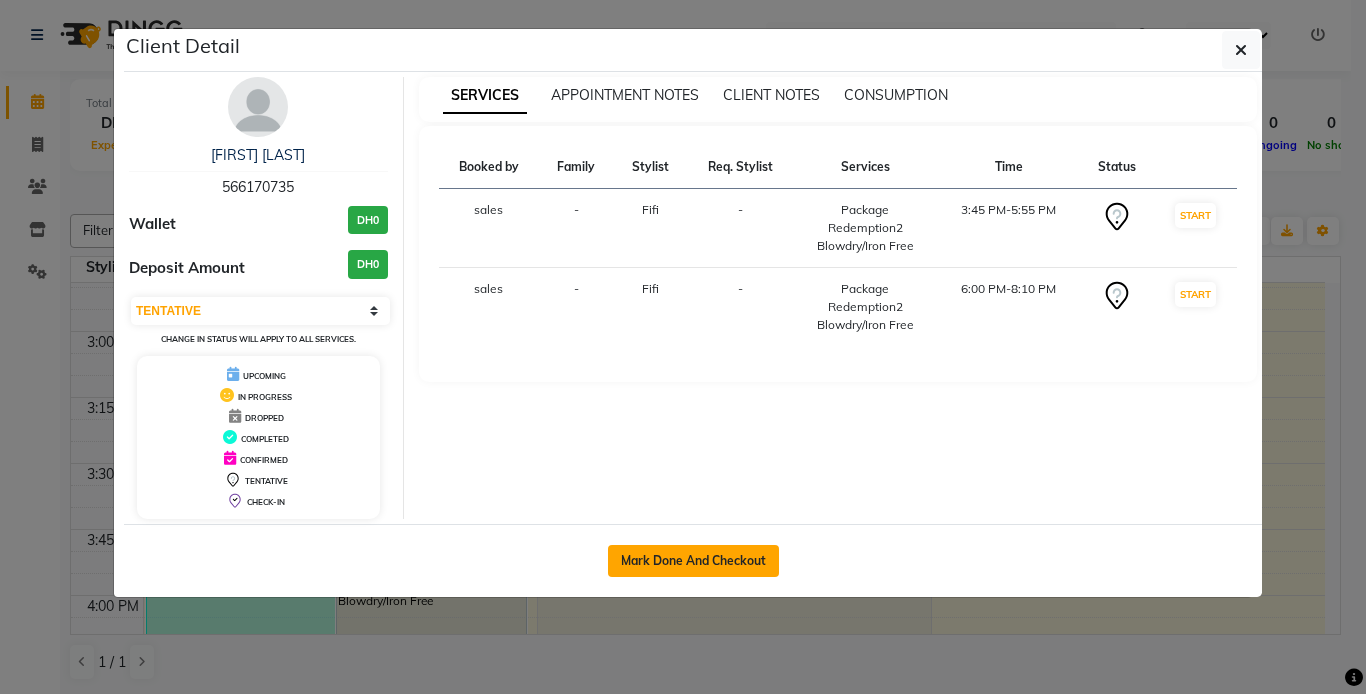 click on "Mark Done And Checkout" 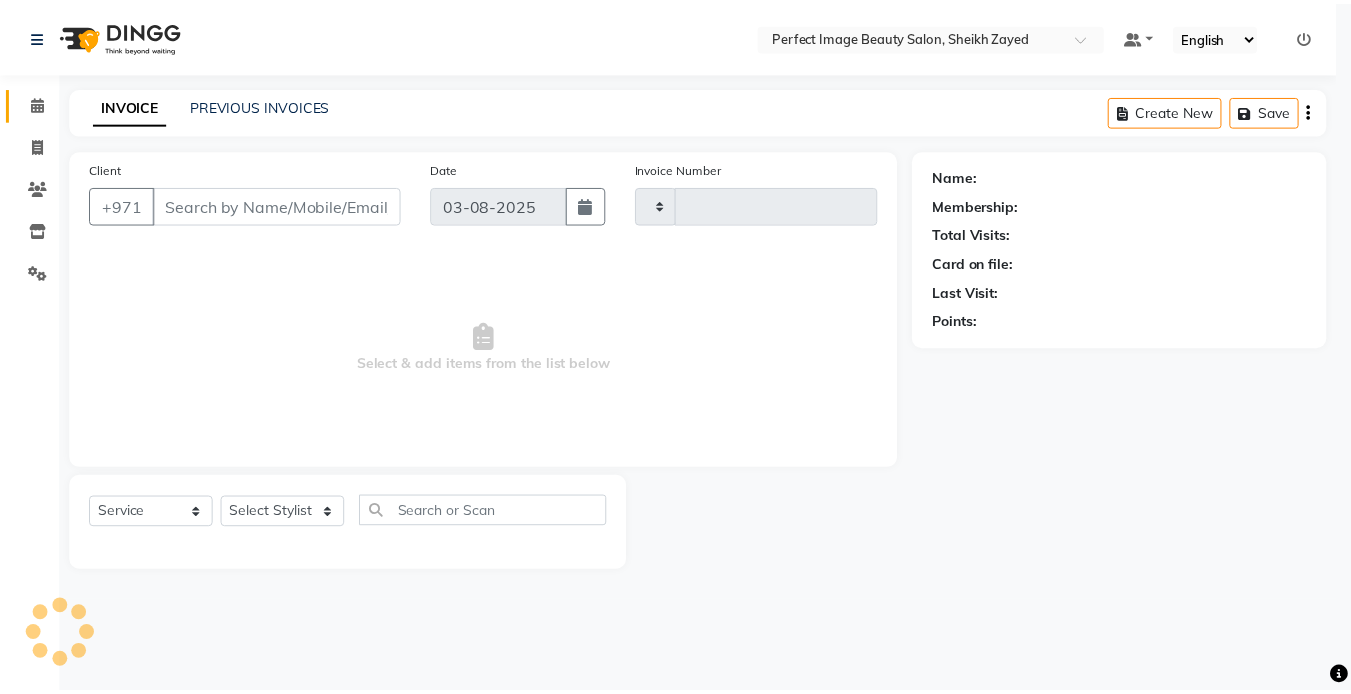 scroll, scrollTop: 0, scrollLeft: 0, axis: both 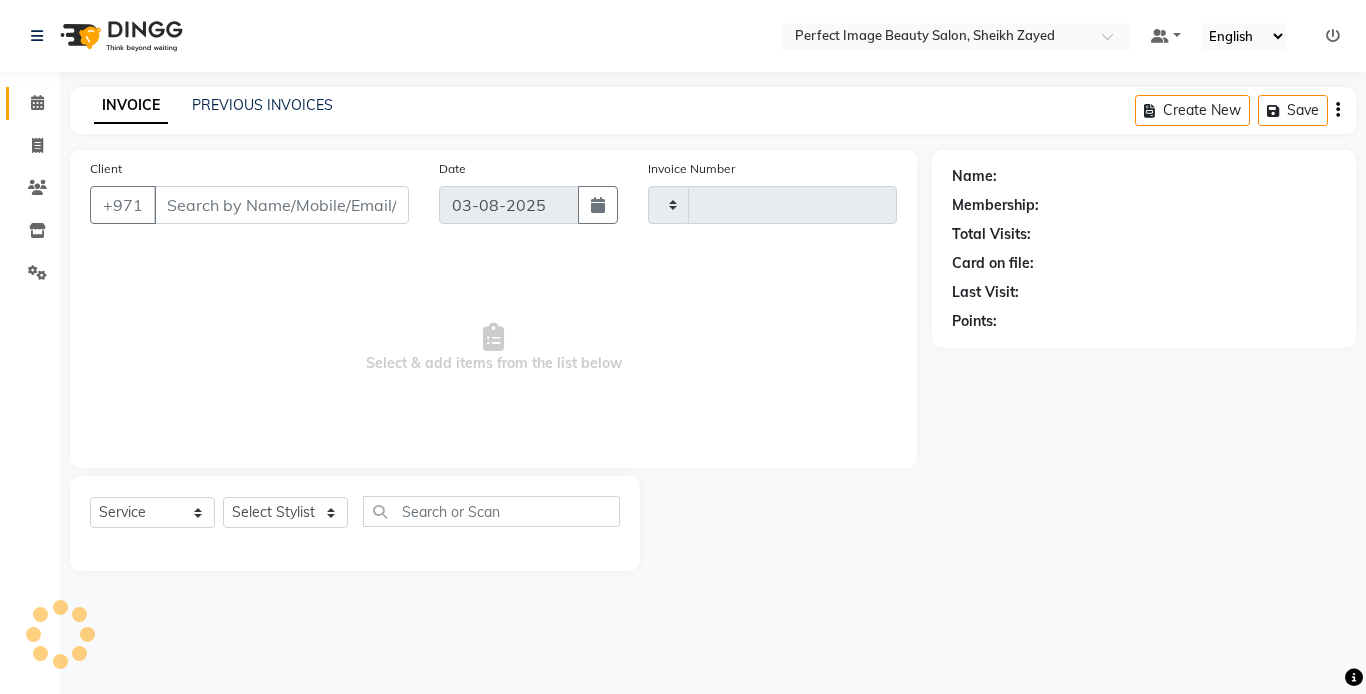 type on "0142" 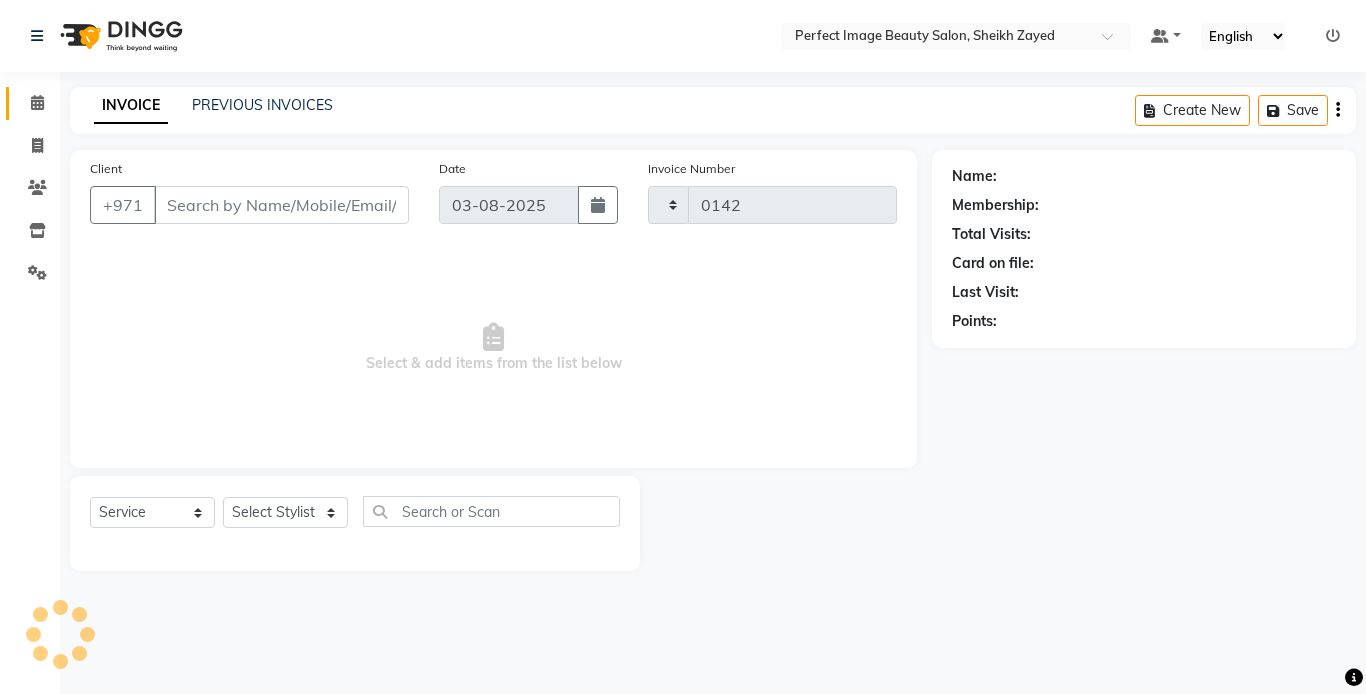 select on "8564" 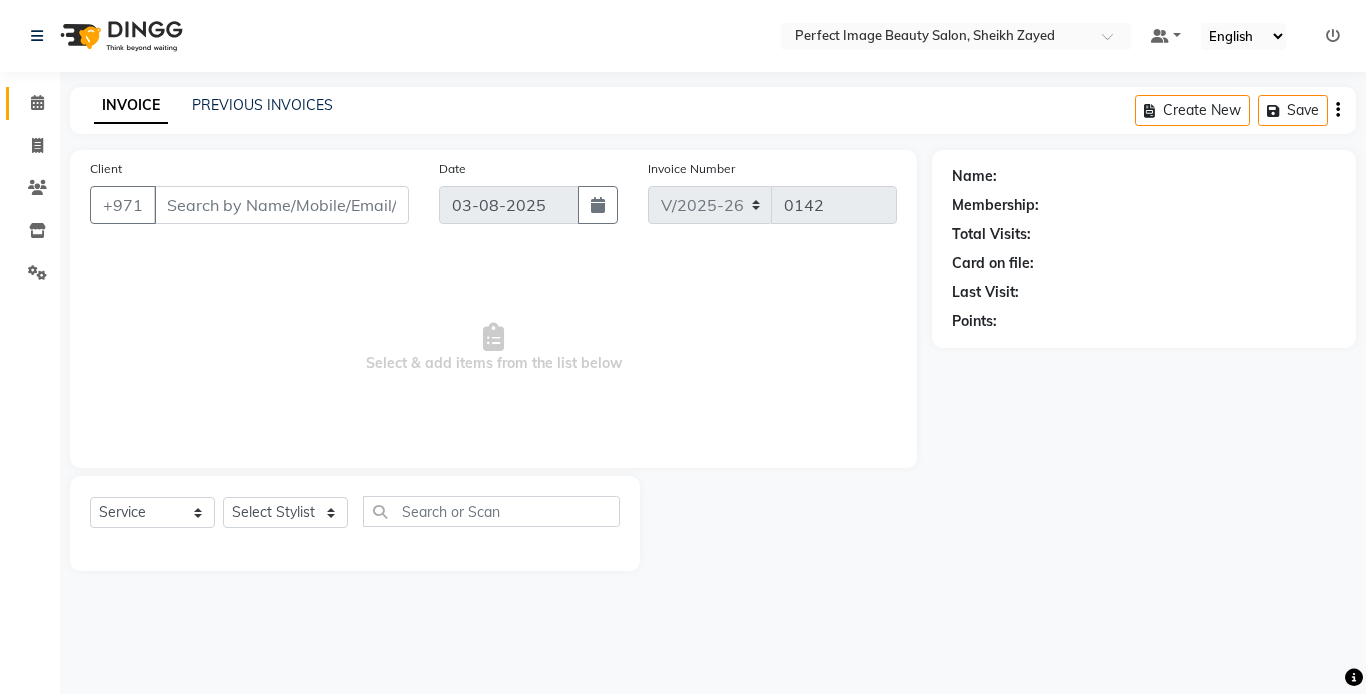 type on "[PHONE]" 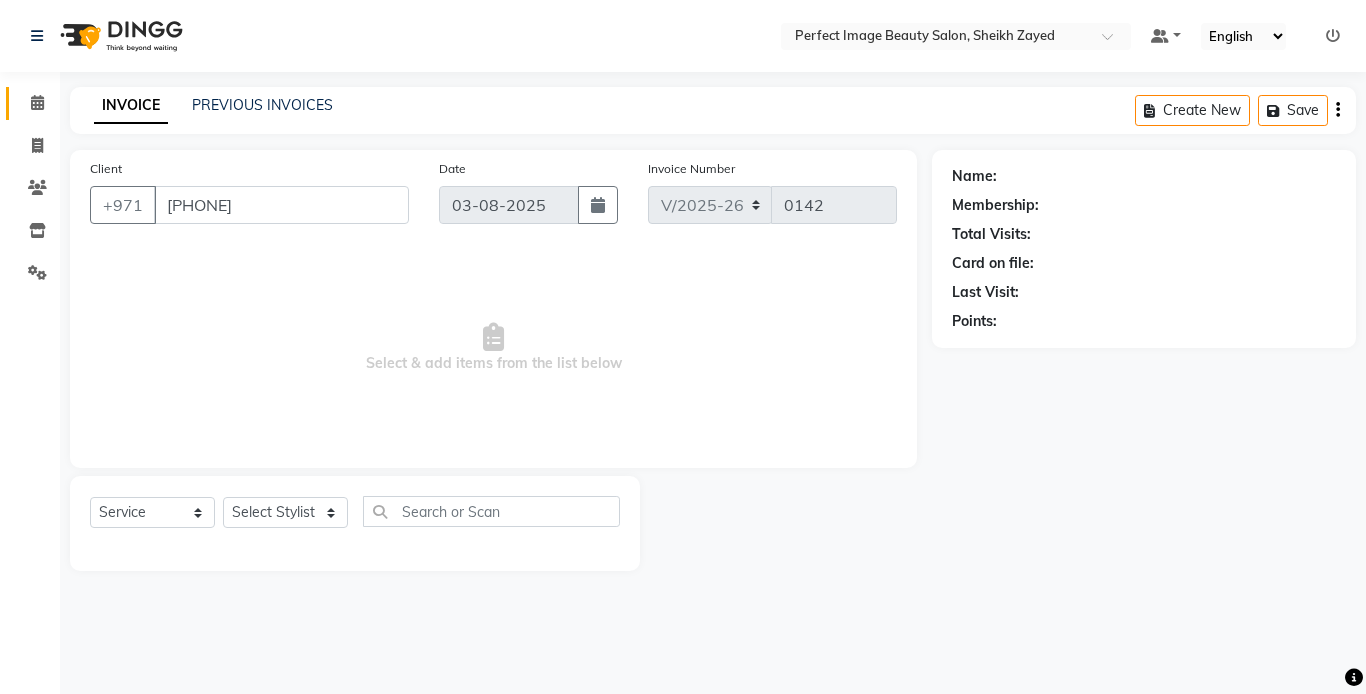 select on "85053" 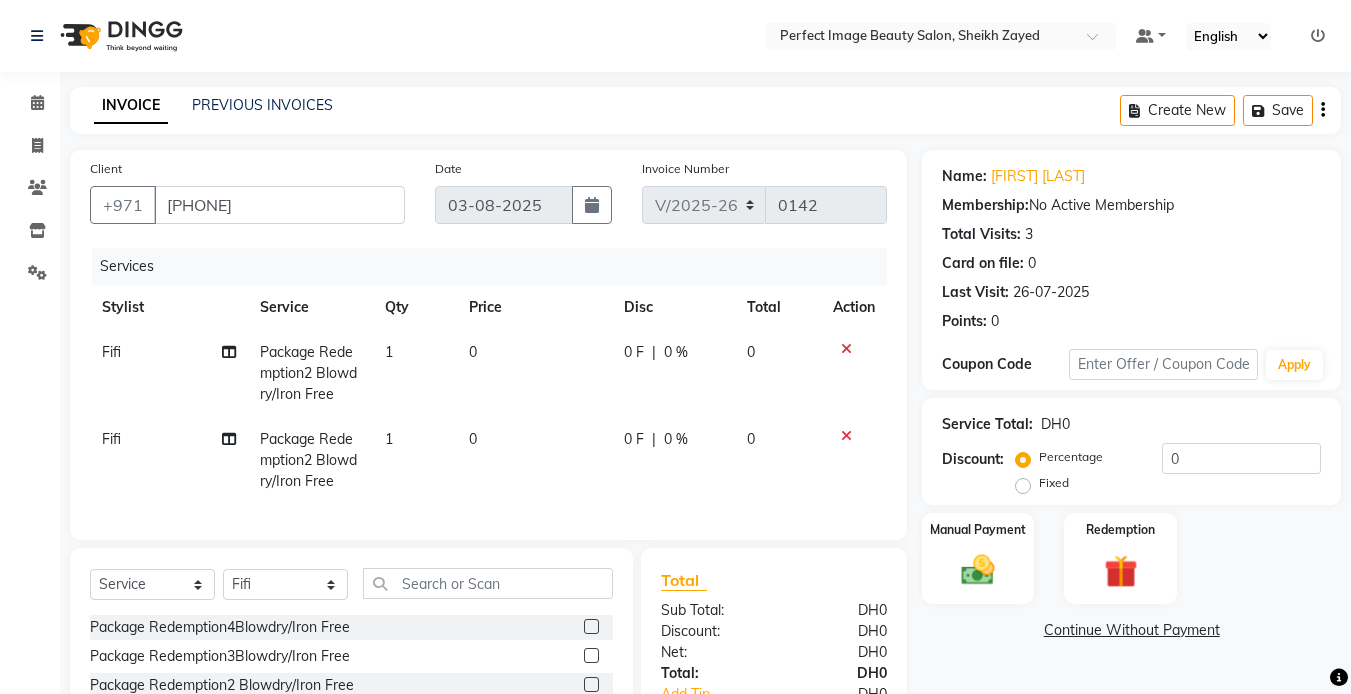 click 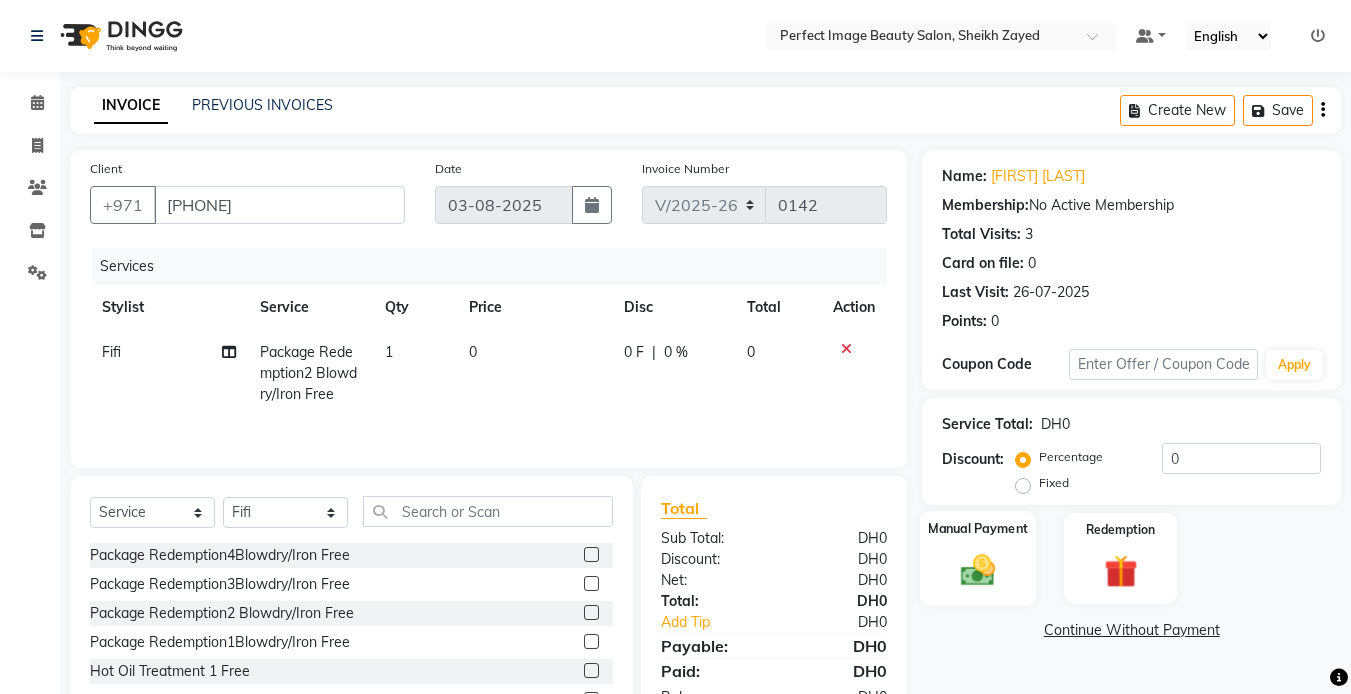 click 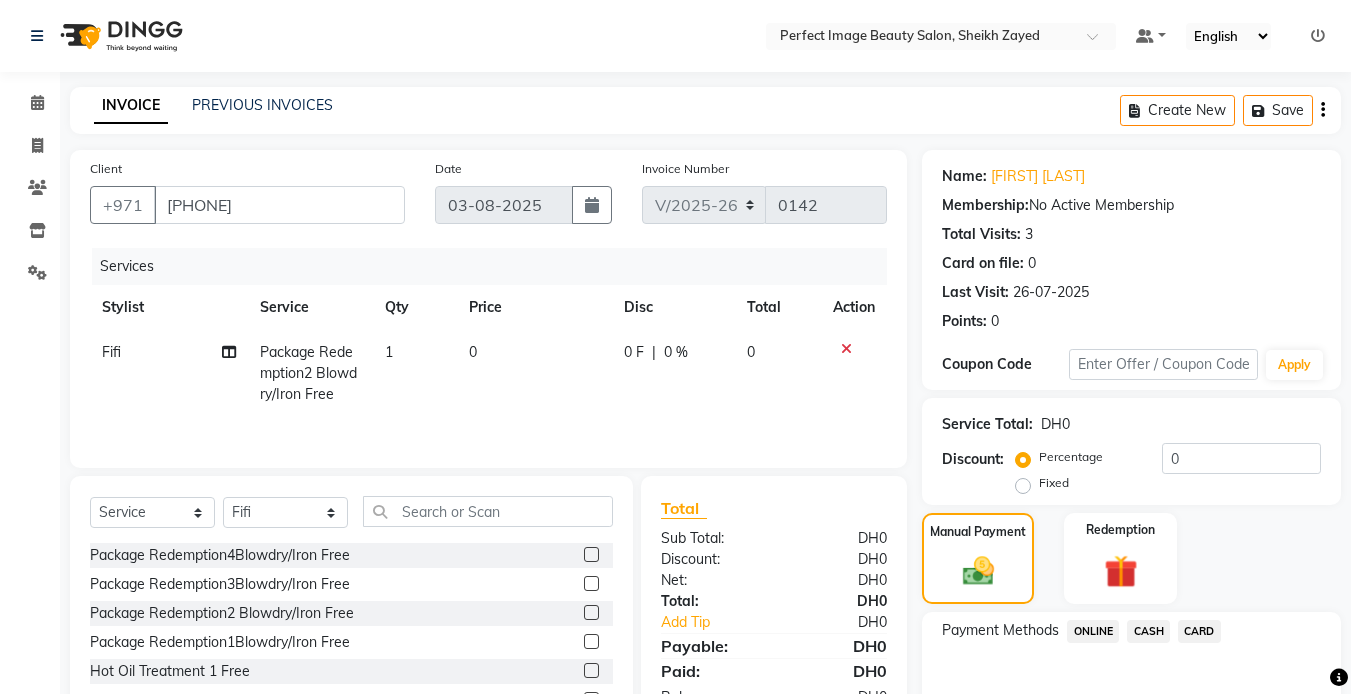 click on "ONLINE" 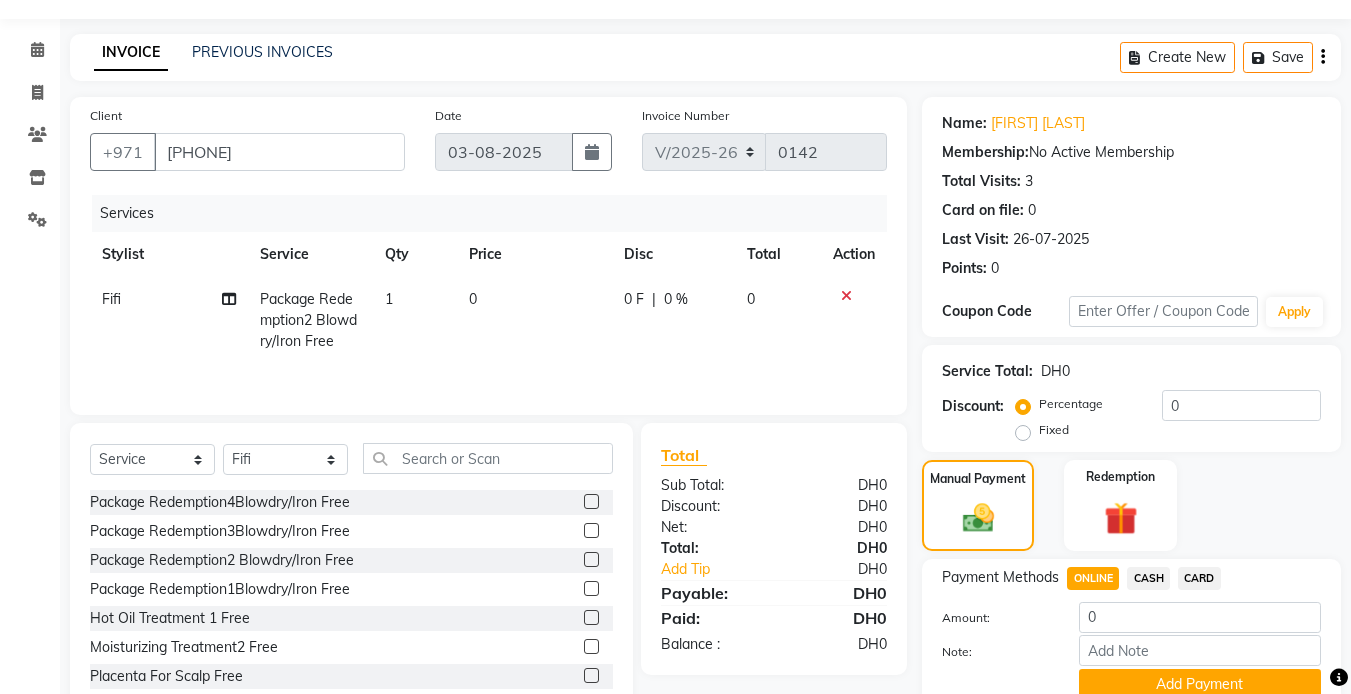 scroll, scrollTop: 138, scrollLeft: 0, axis: vertical 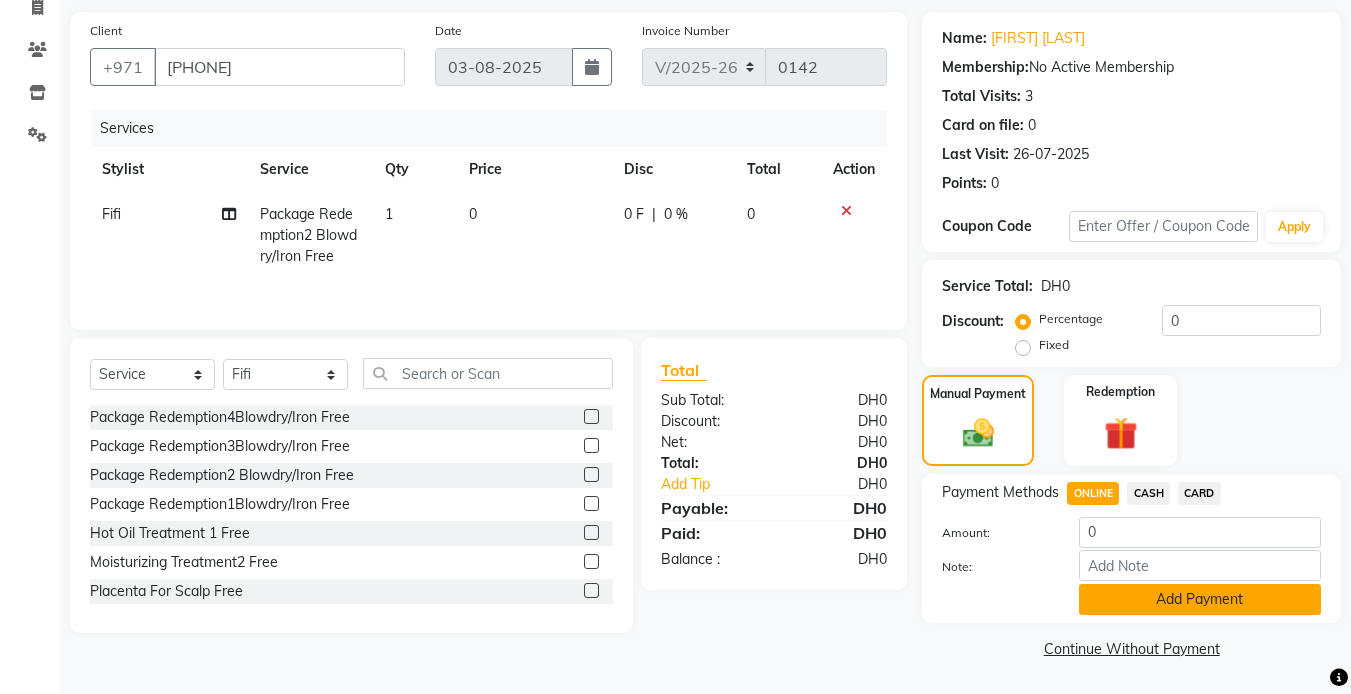 click on "Add Payment" 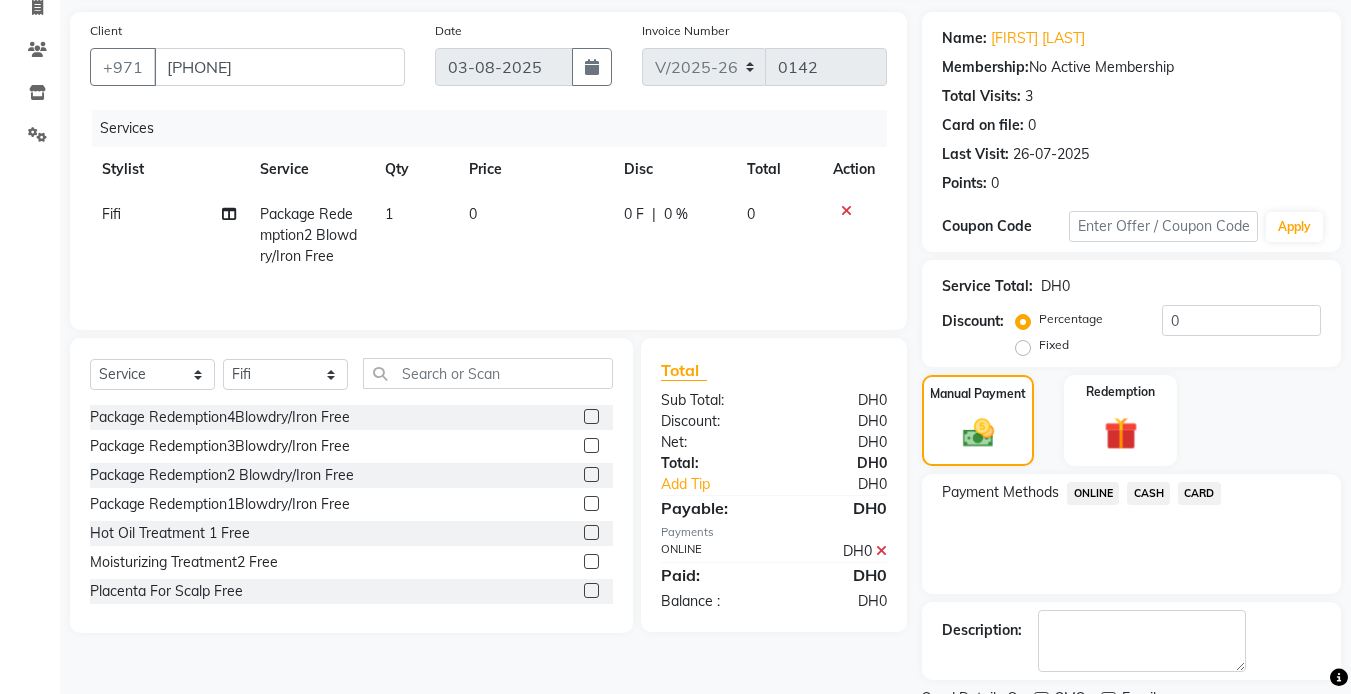scroll, scrollTop: 178, scrollLeft: 0, axis: vertical 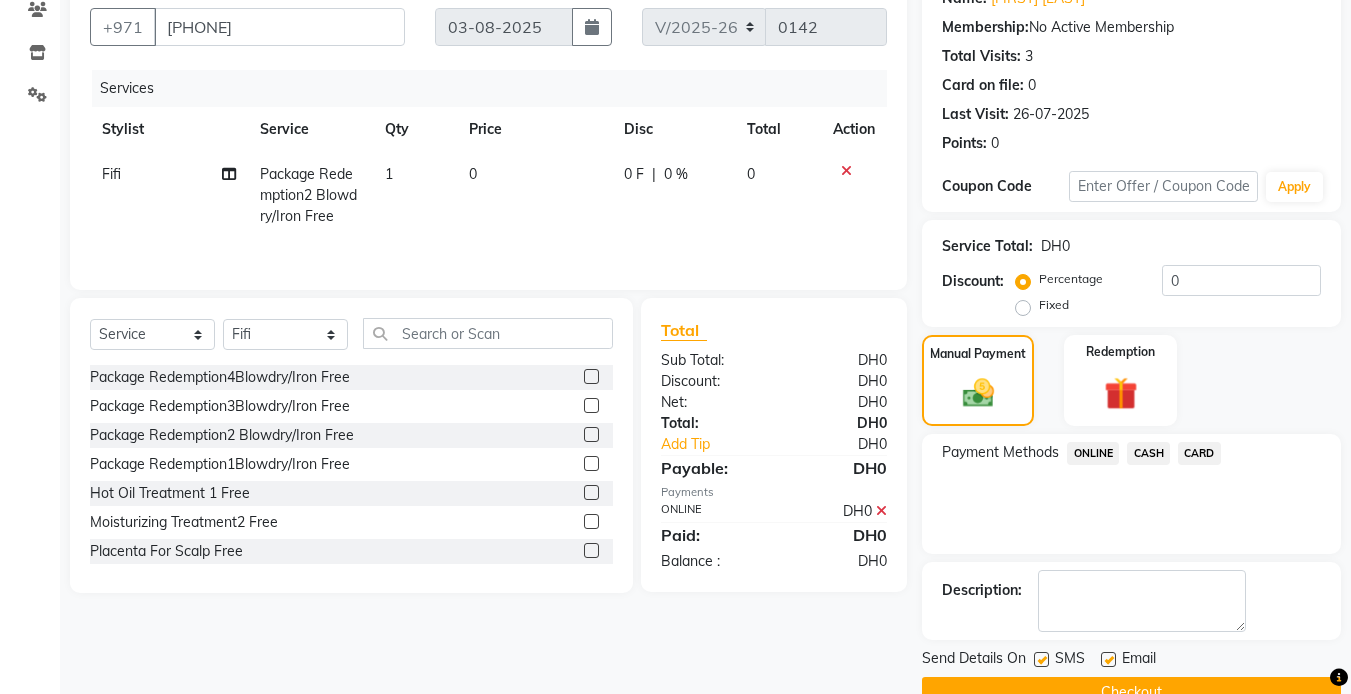 click on "Checkout" 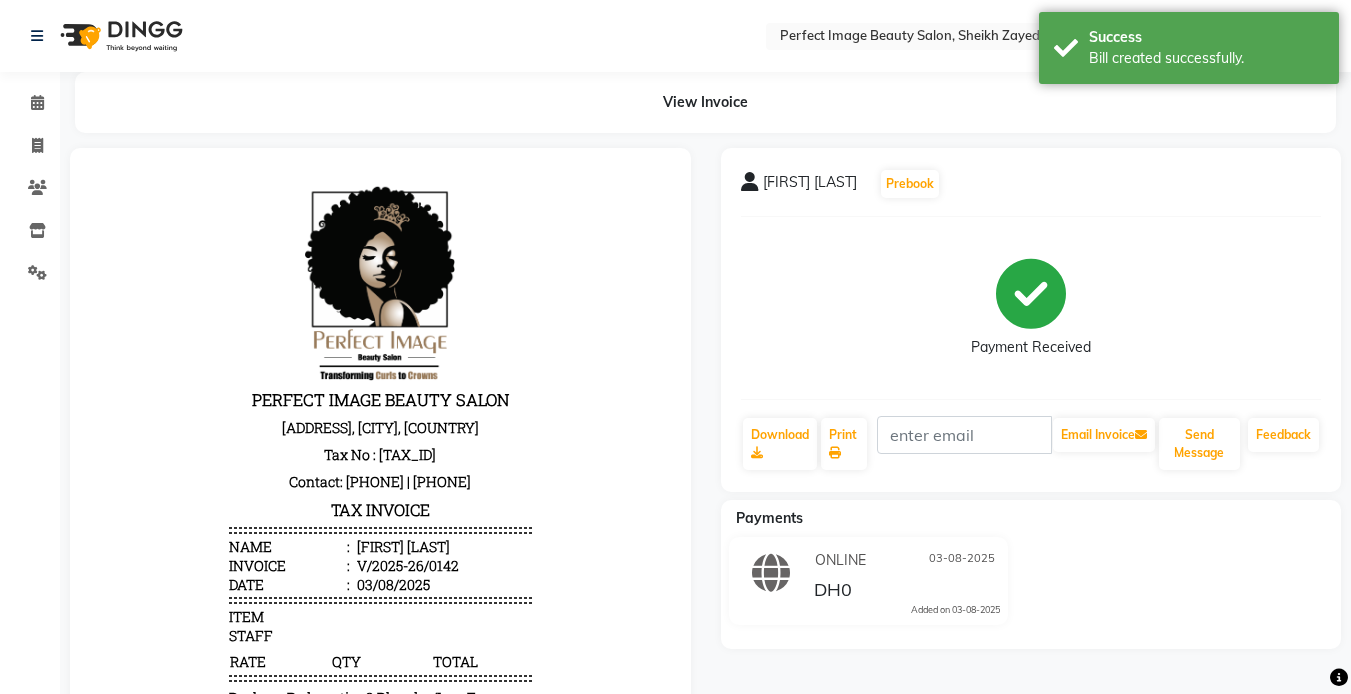 scroll, scrollTop: 0, scrollLeft: 0, axis: both 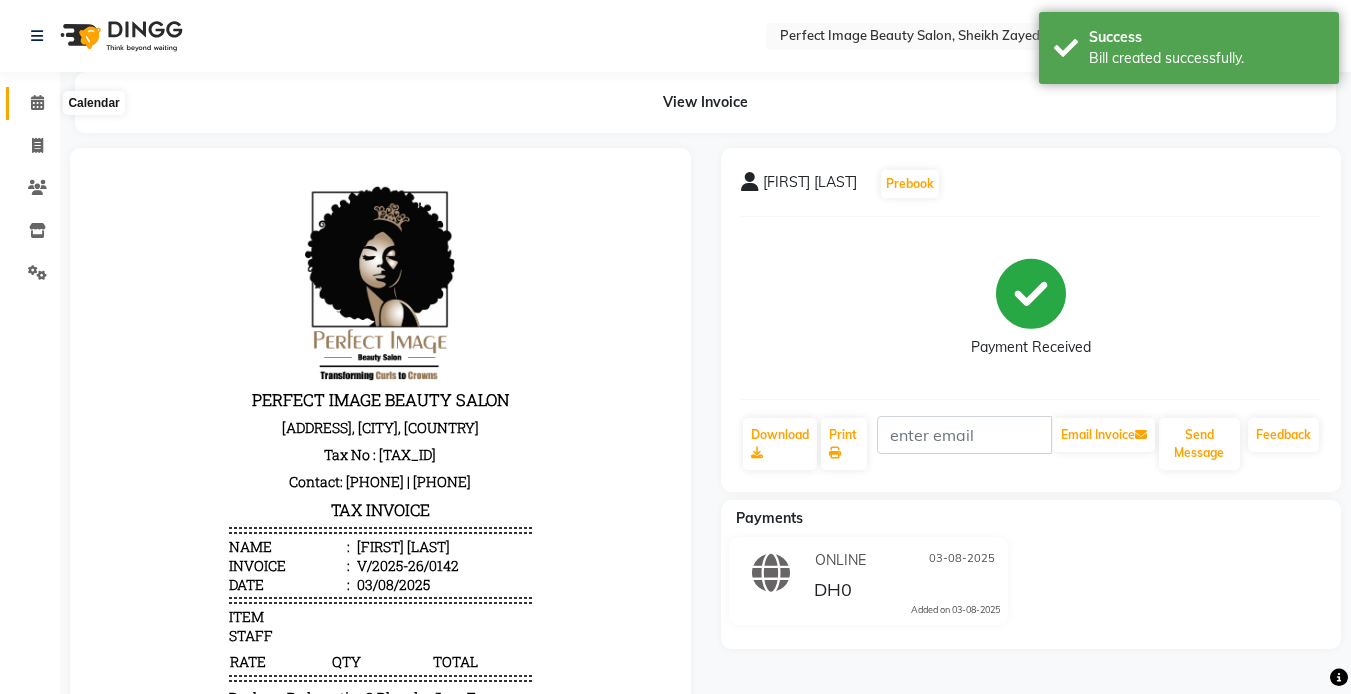 click 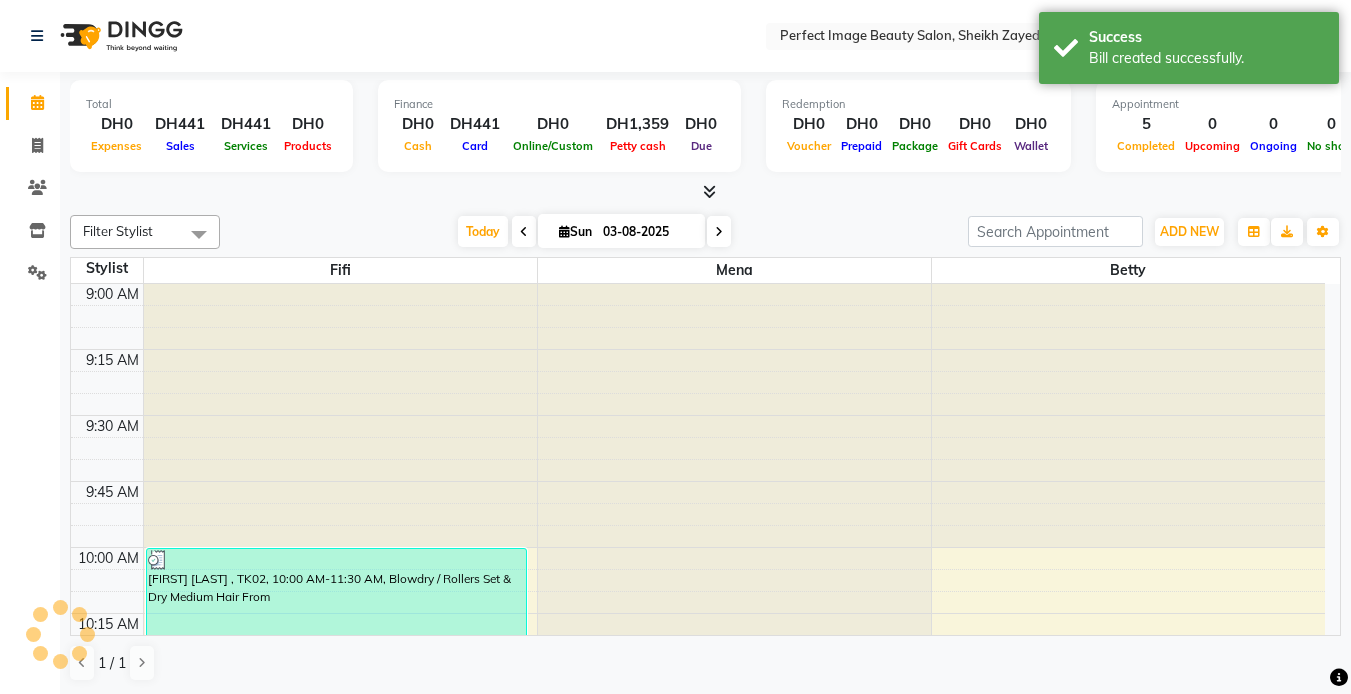 scroll, scrollTop: 0, scrollLeft: 0, axis: both 